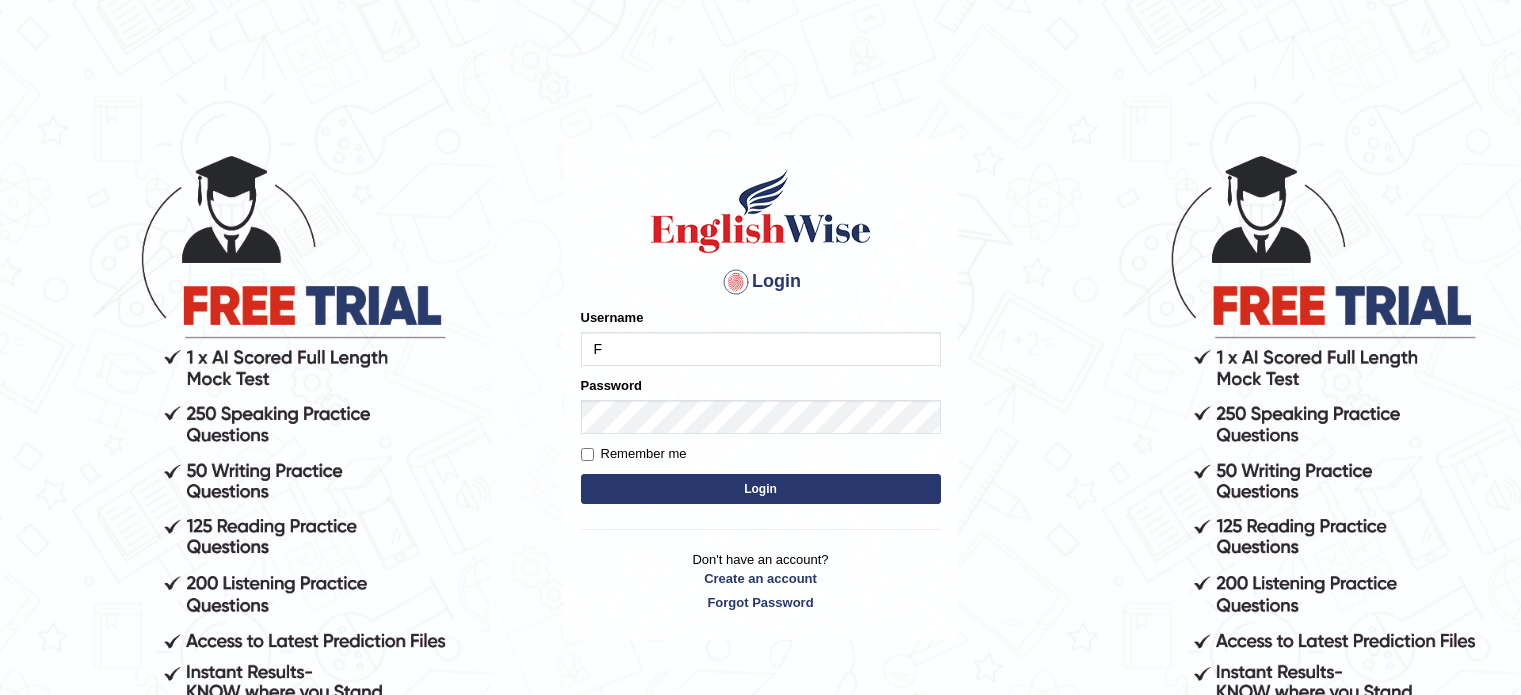 scroll, scrollTop: 0, scrollLeft: 0, axis: both 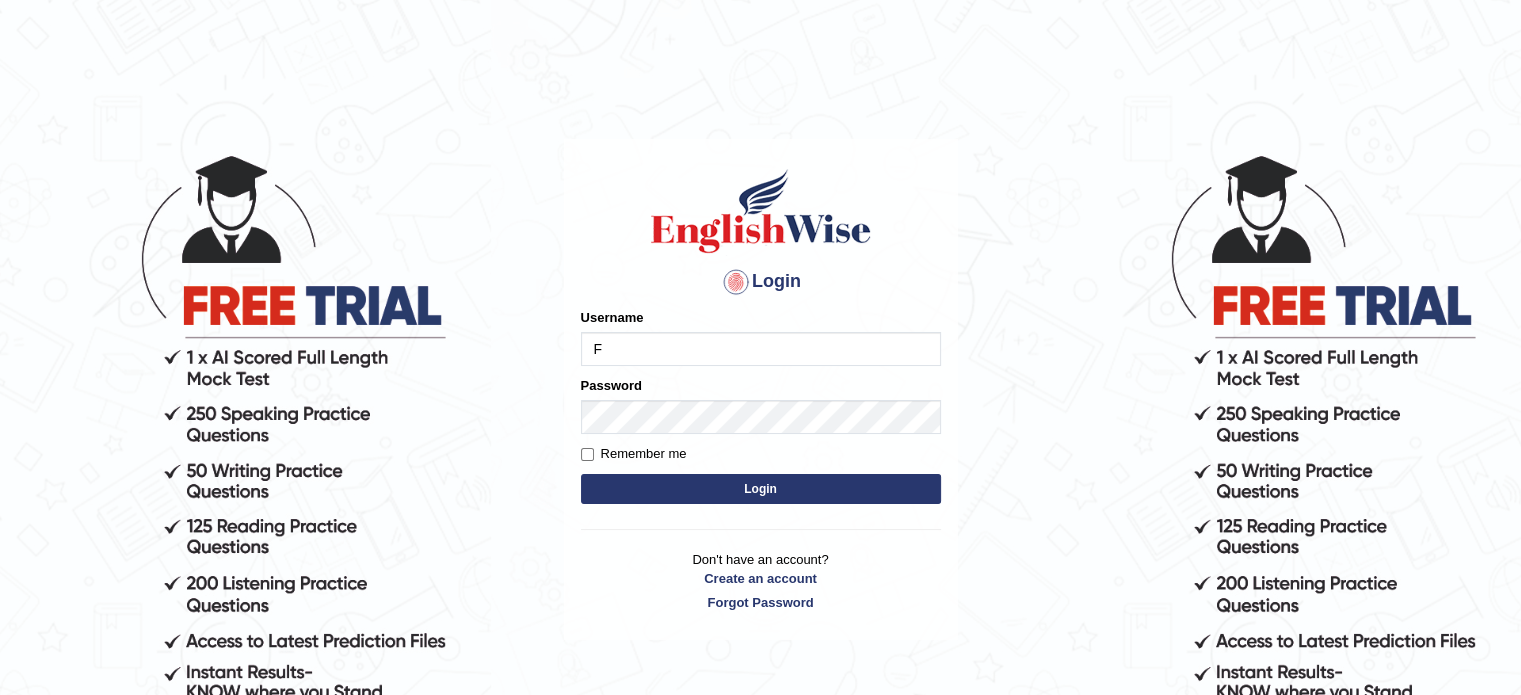 type on "Flaco9012" 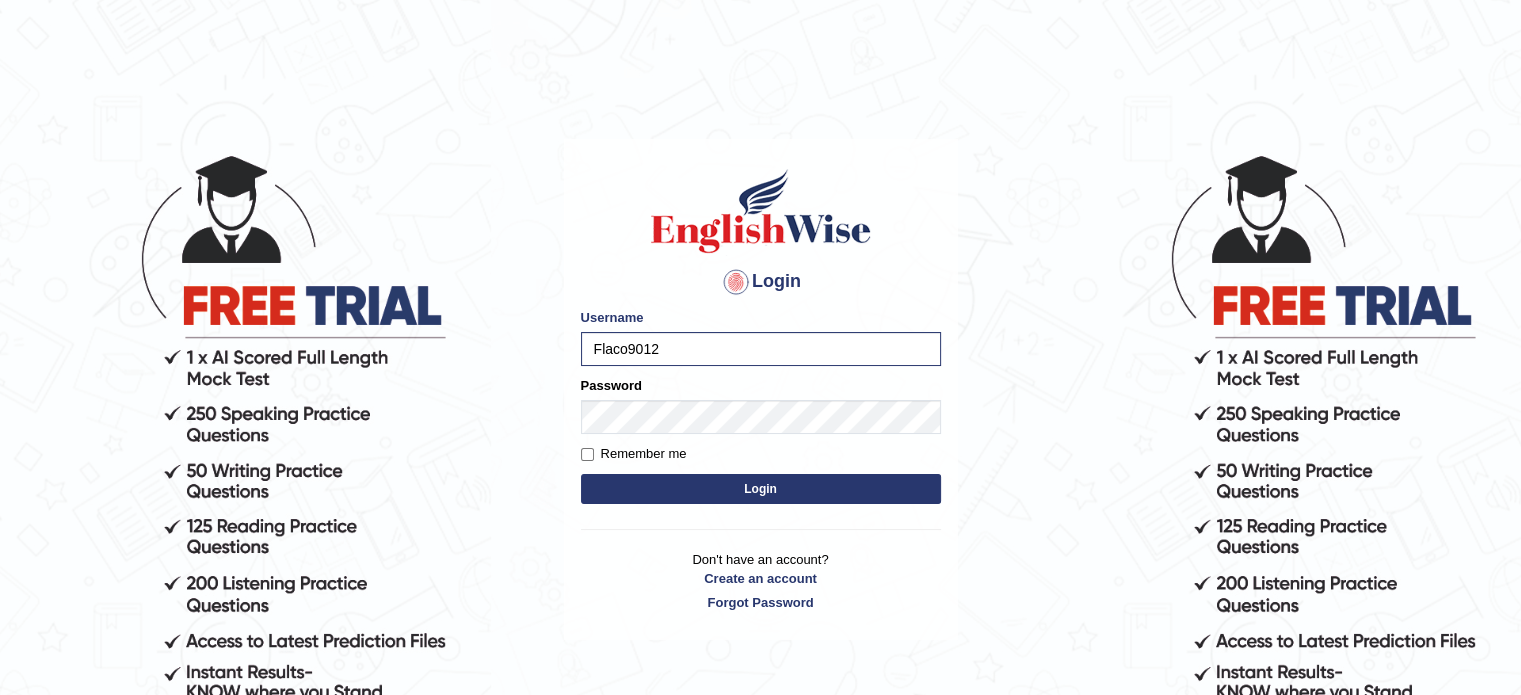 click on "Login" at bounding box center [761, 489] 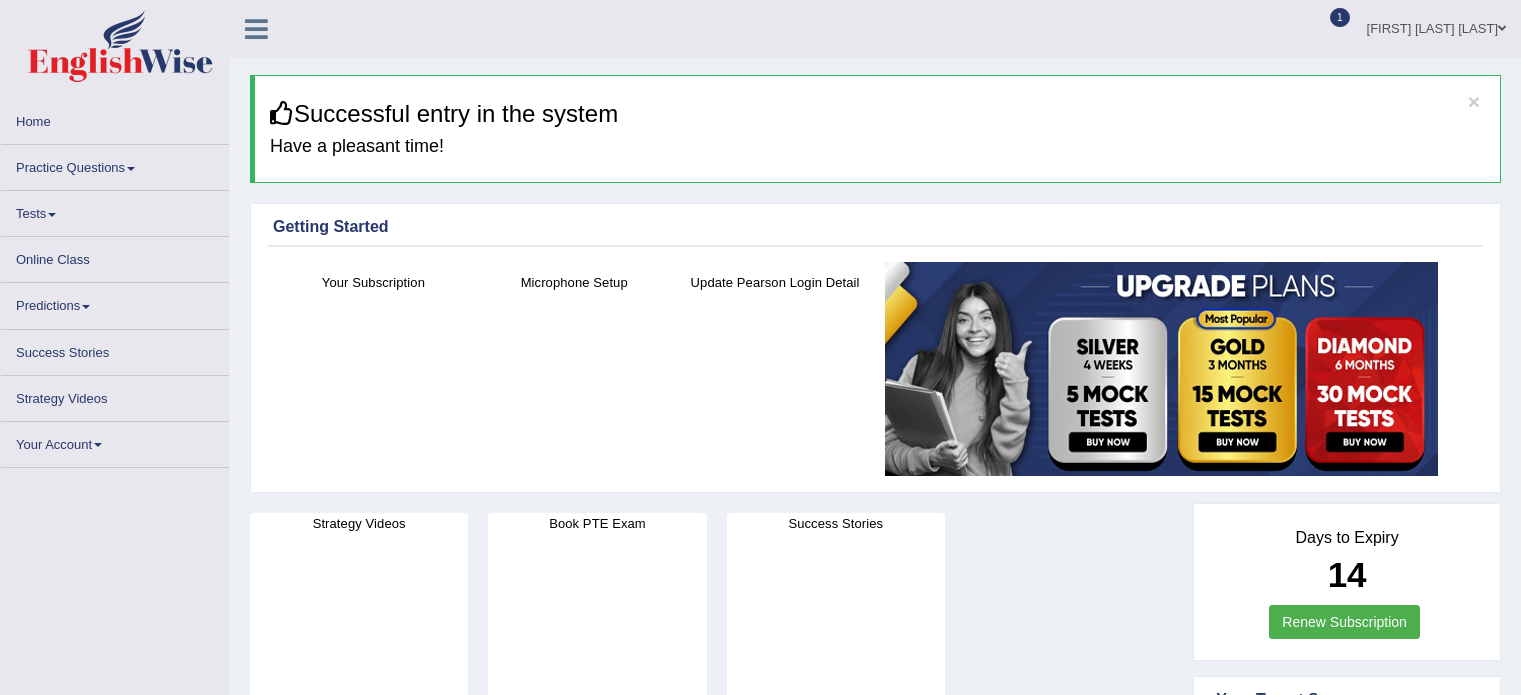 scroll, scrollTop: 0, scrollLeft: 0, axis: both 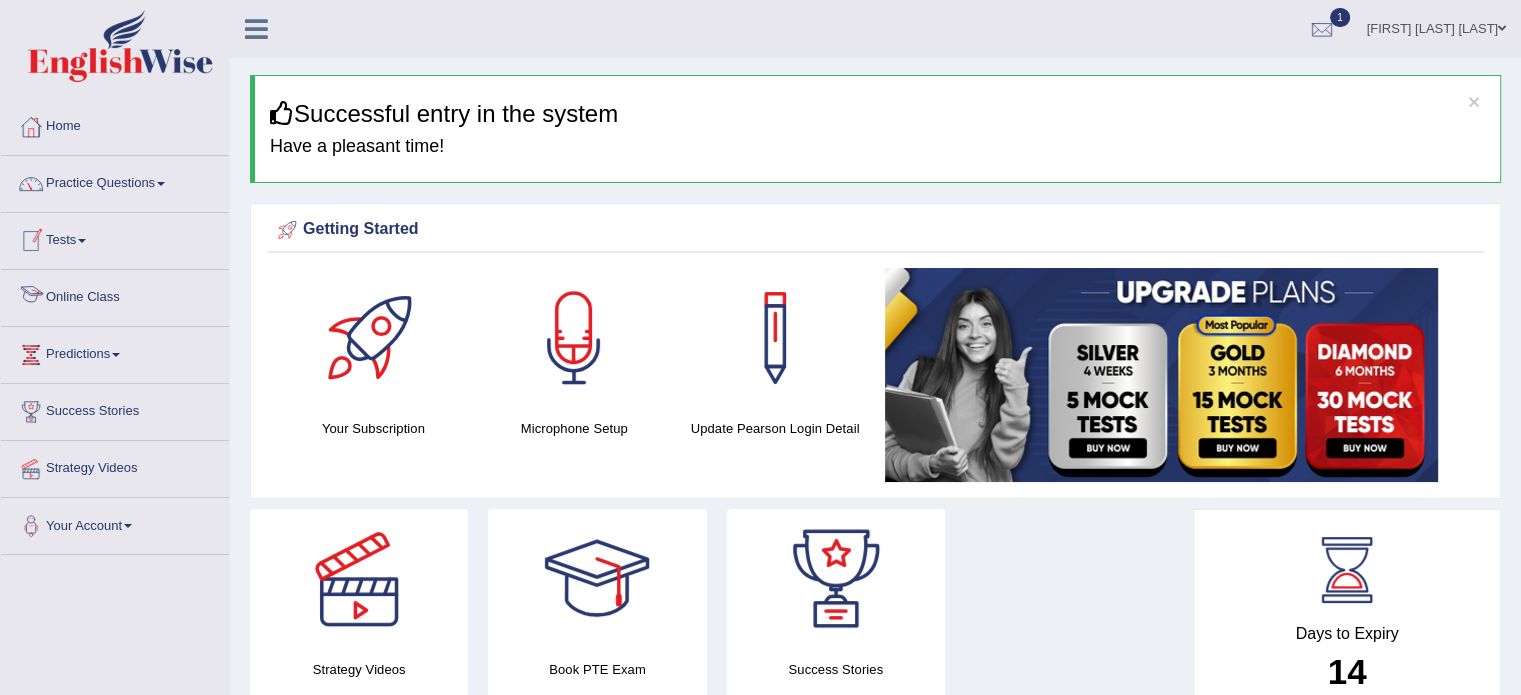 click on "Online Class" at bounding box center (115, 295) 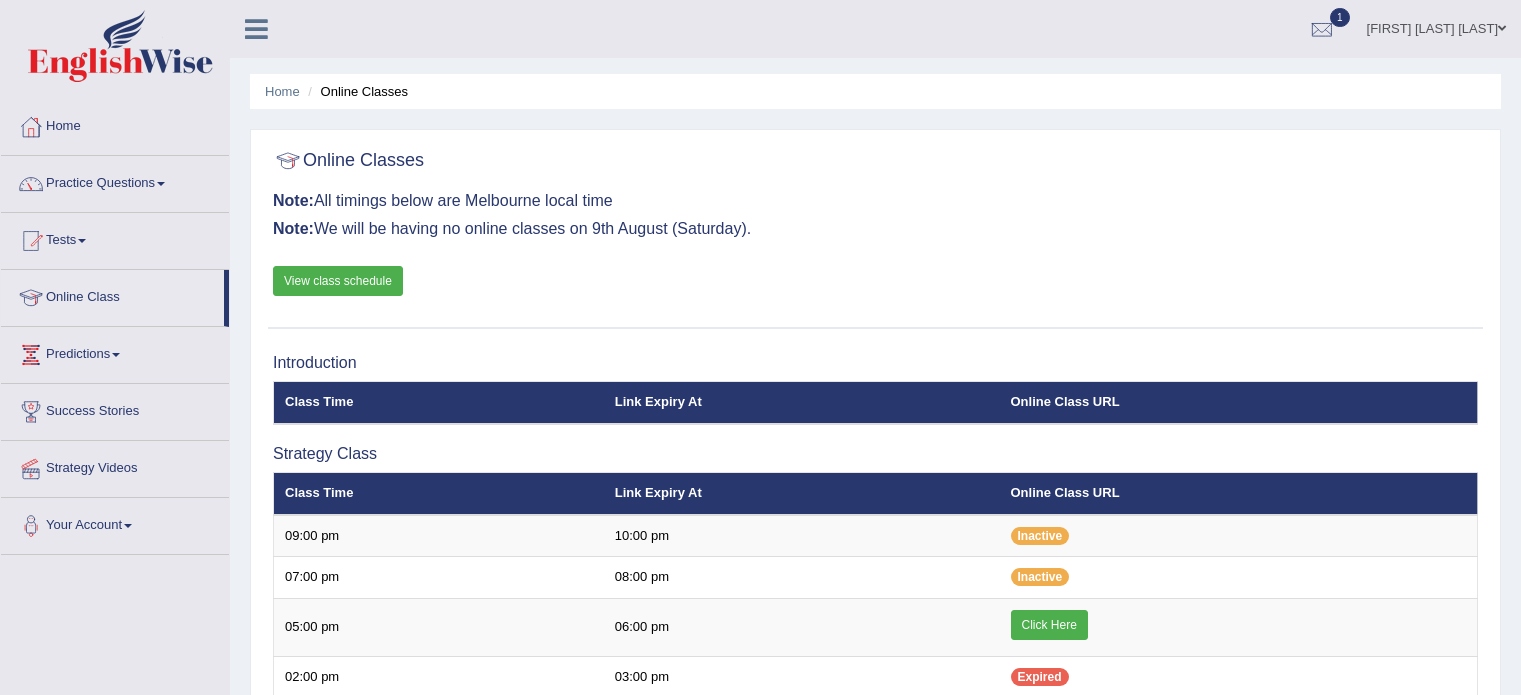 scroll, scrollTop: 0, scrollLeft: 0, axis: both 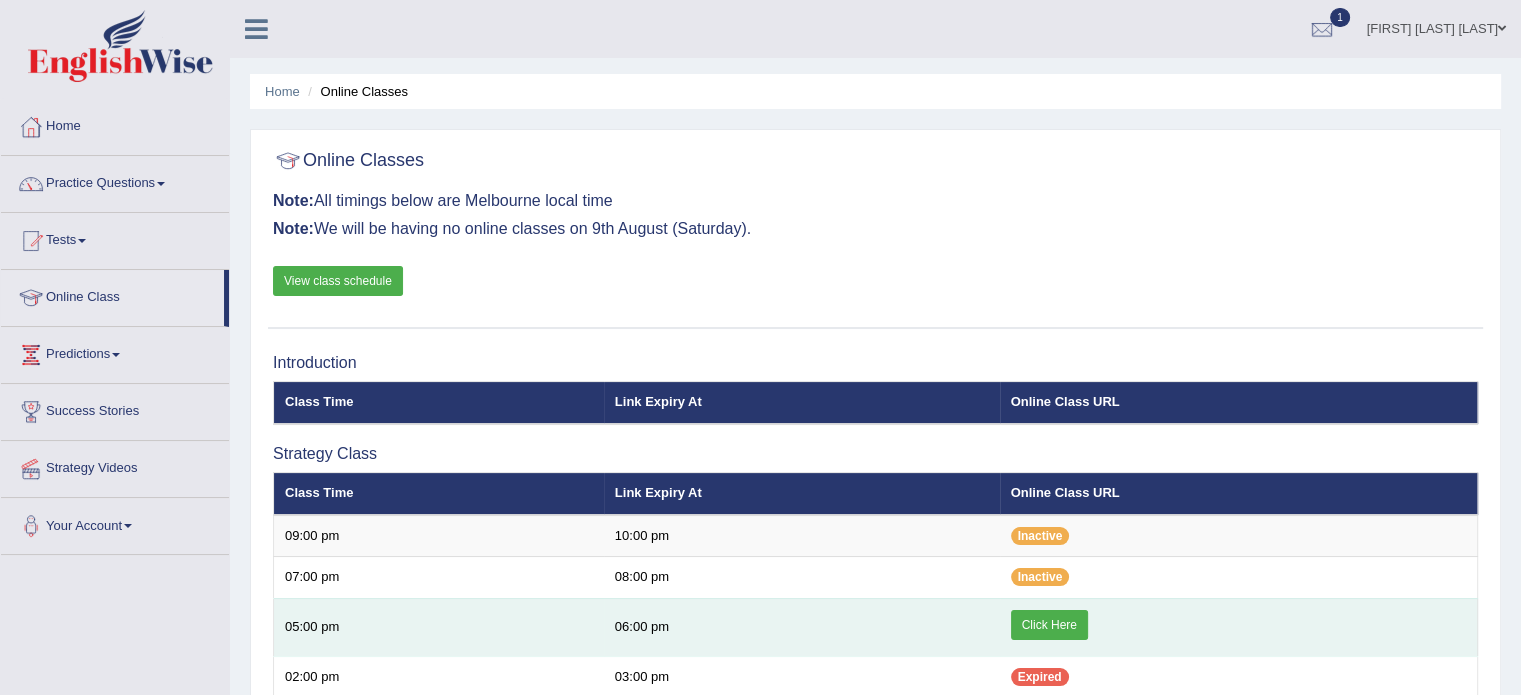 click on "Click Here" at bounding box center (1239, 627) 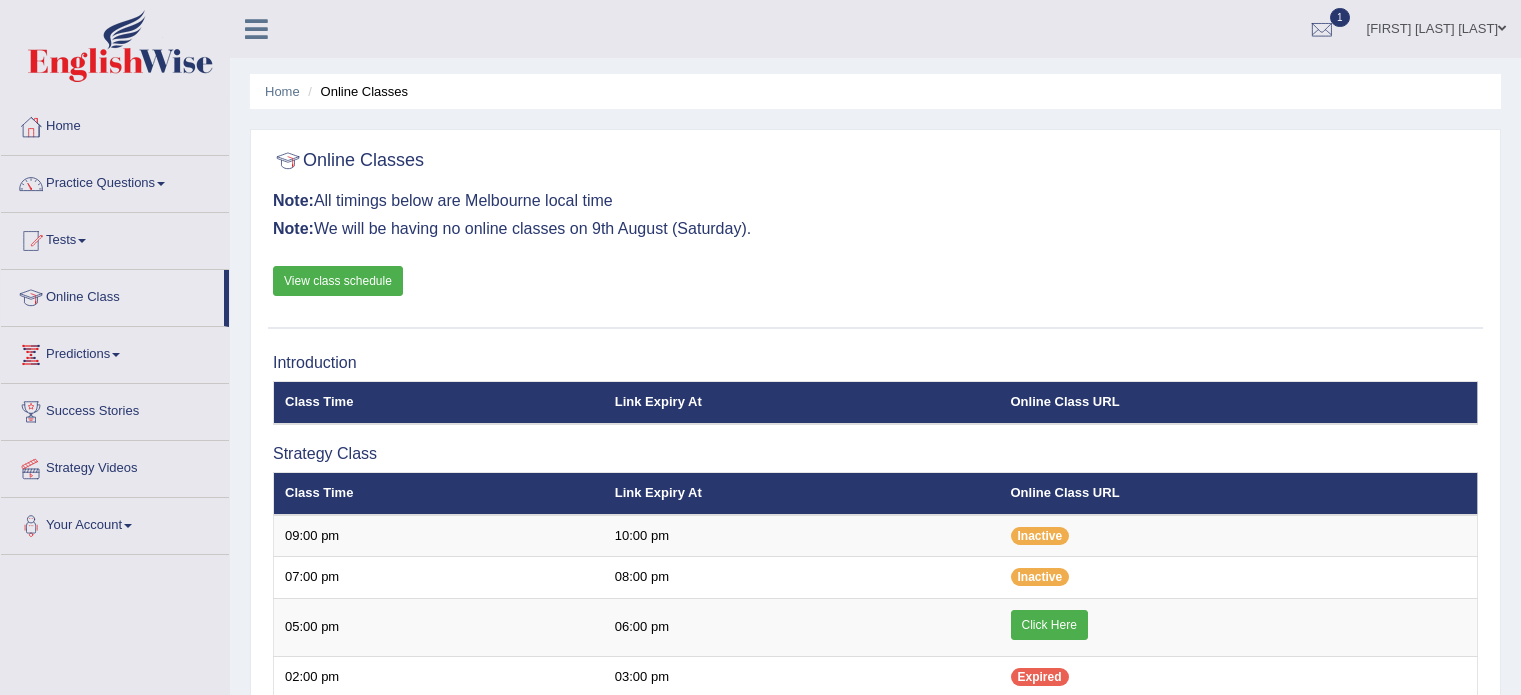 scroll, scrollTop: 0, scrollLeft: 0, axis: both 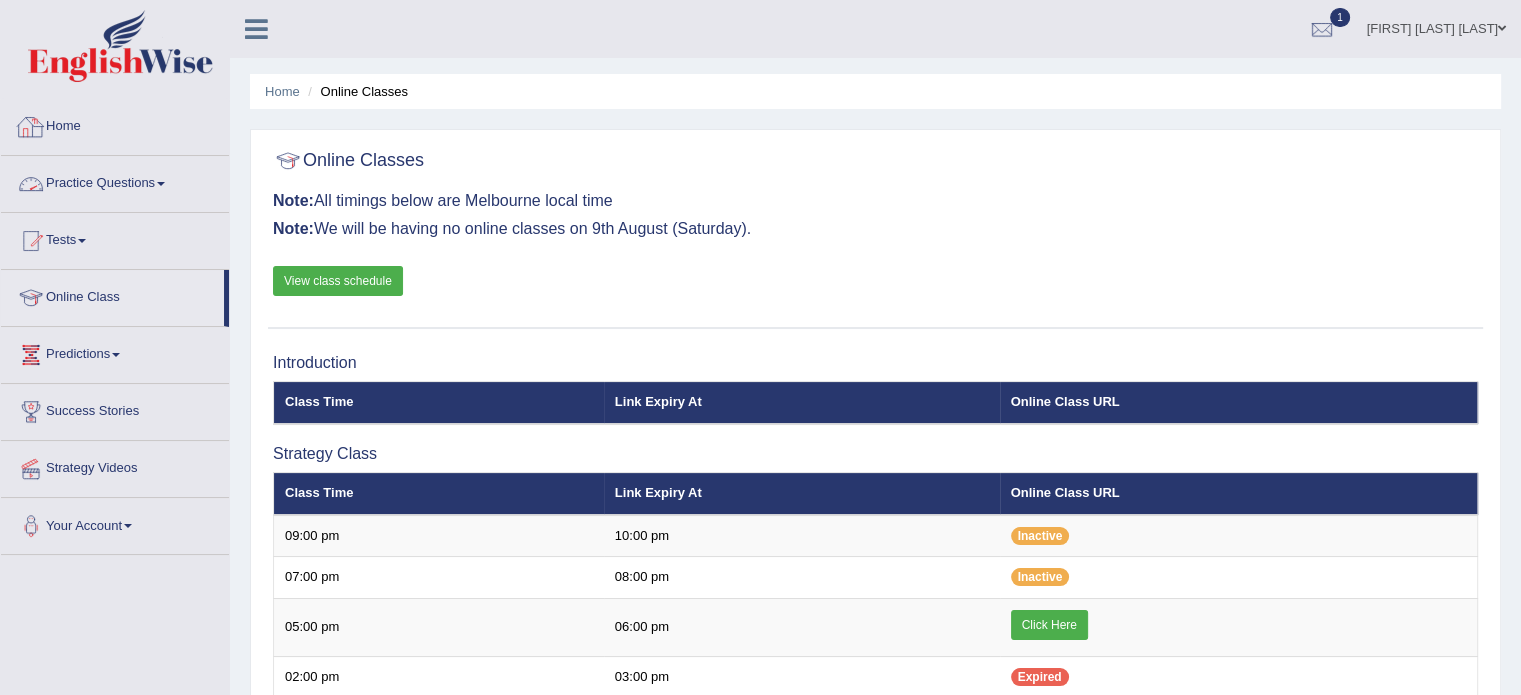 click on "Home" at bounding box center (115, 124) 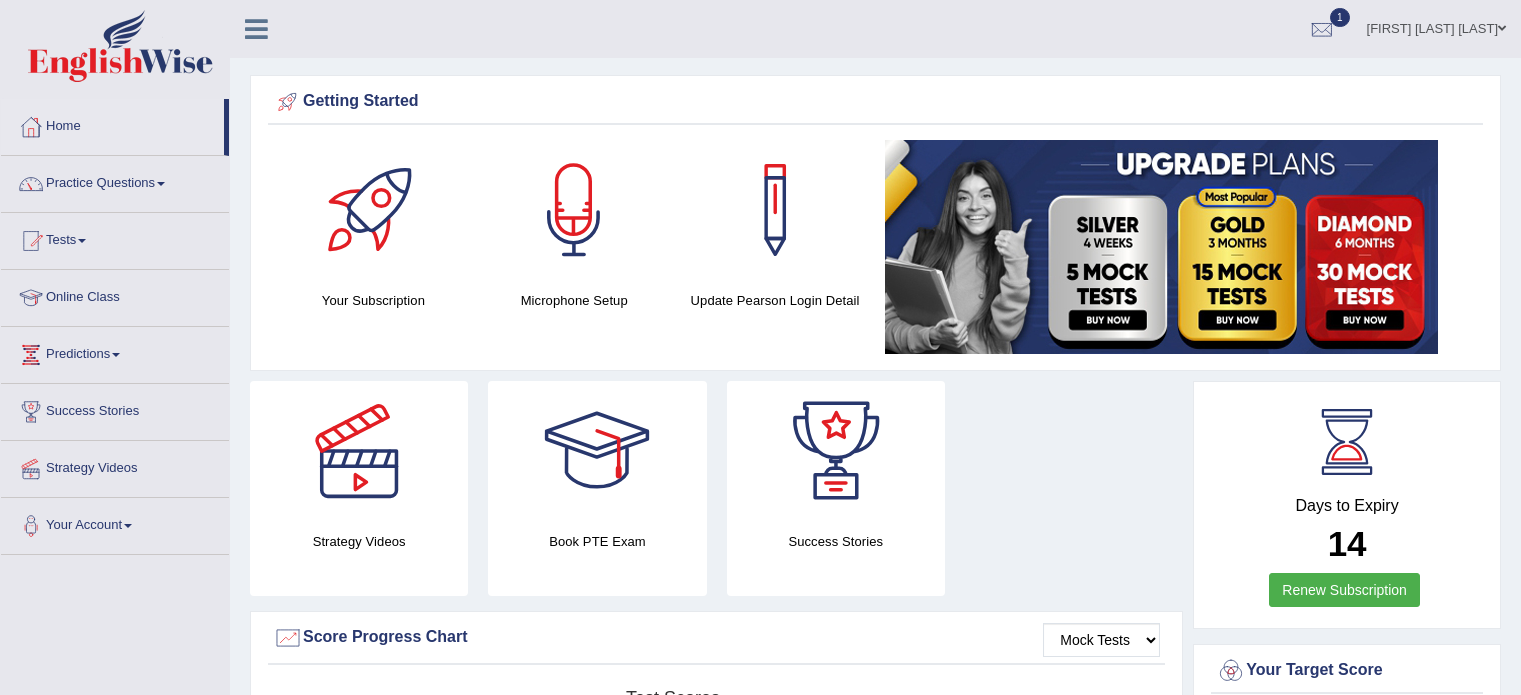 scroll, scrollTop: 0, scrollLeft: 0, axis: both 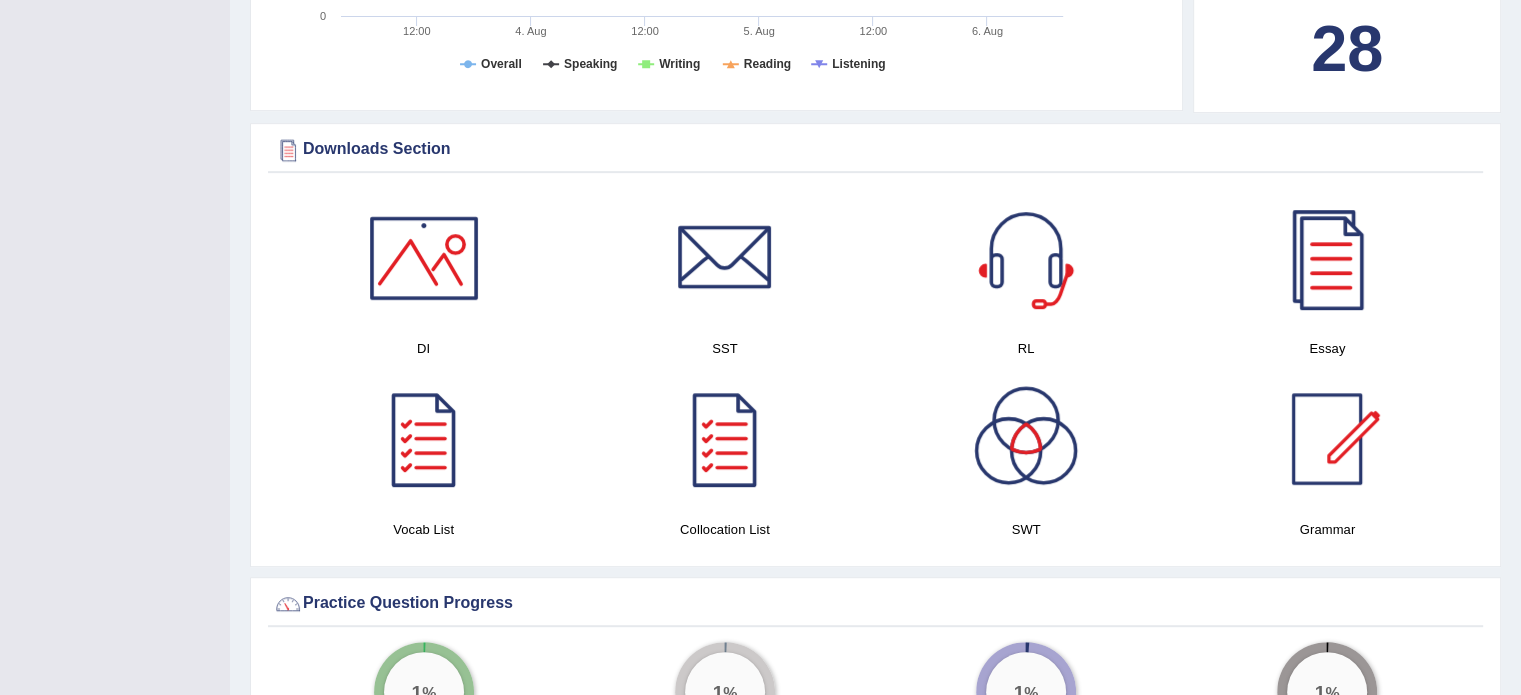 drag, startPoint x: 0, startPoint y: 0, endPoint x: 1533, endPoint y: 332, distance: 1568.5385 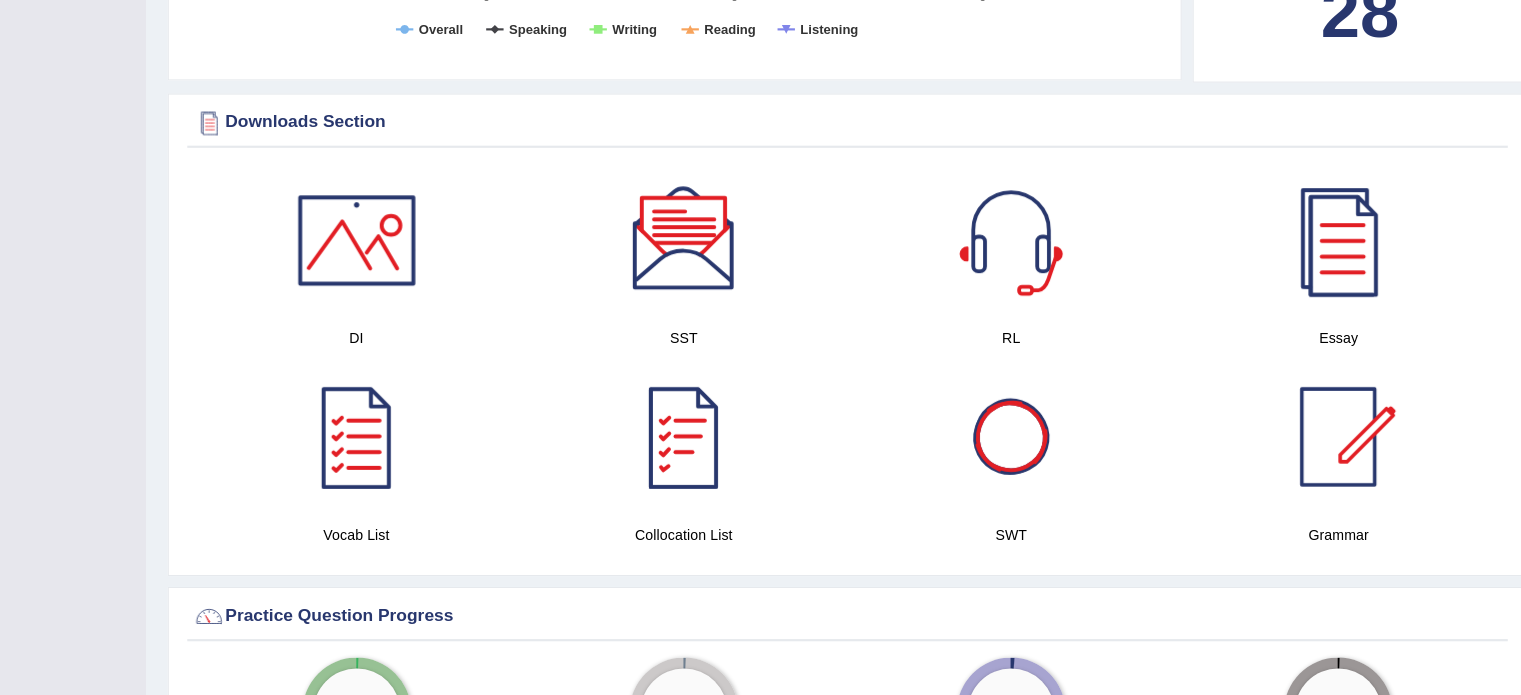 scroll, scrollTop: 896, scrollLeft: 0, axis: vertical 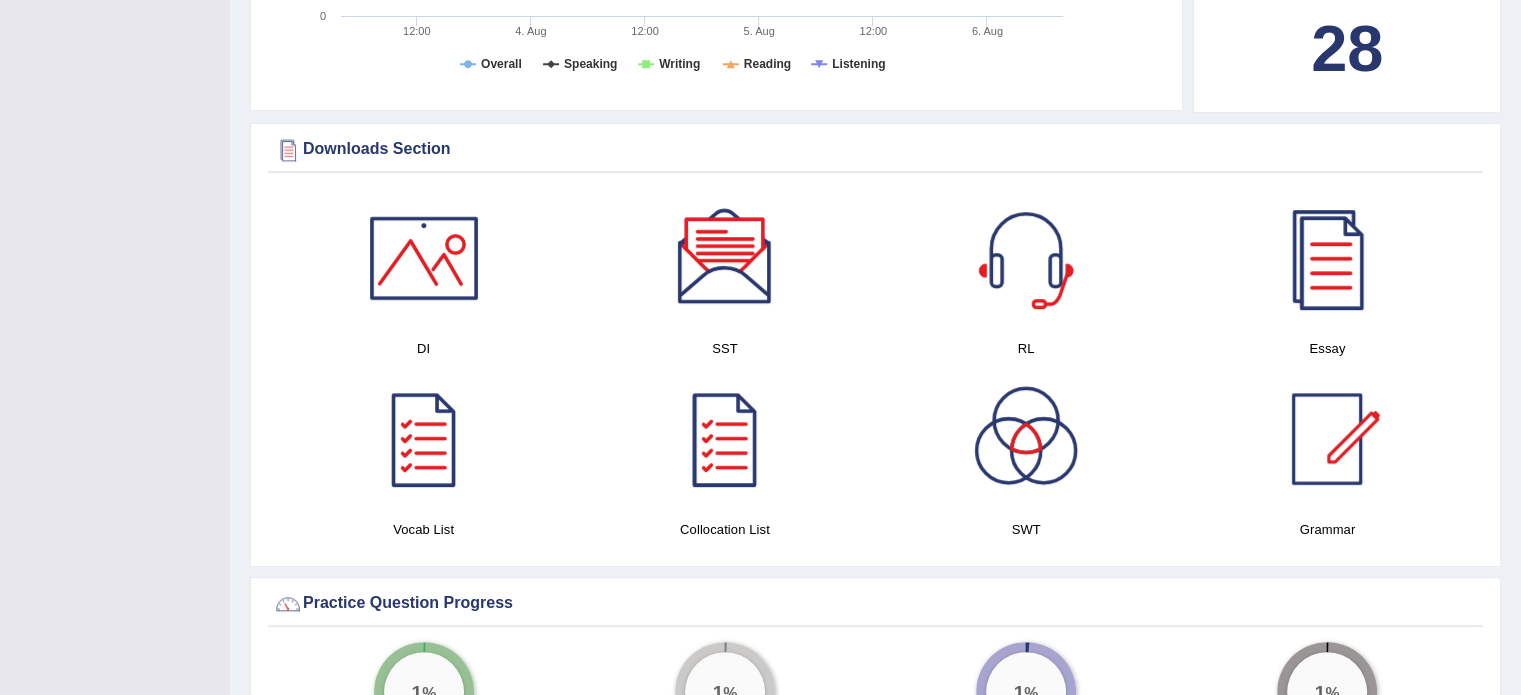 click at bounding box center [1327, 258] 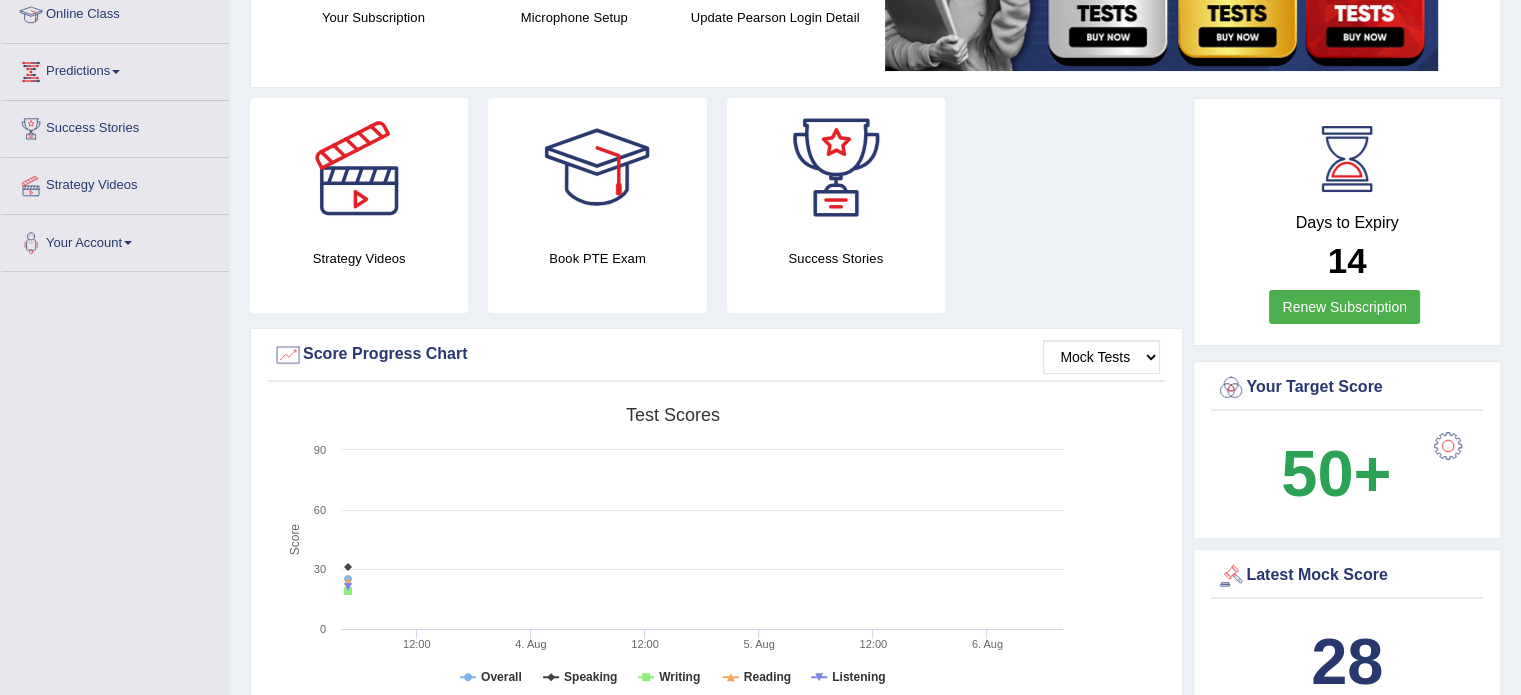 scroll, scrollTop: 76, scrollLeft: 0, axis: vertical 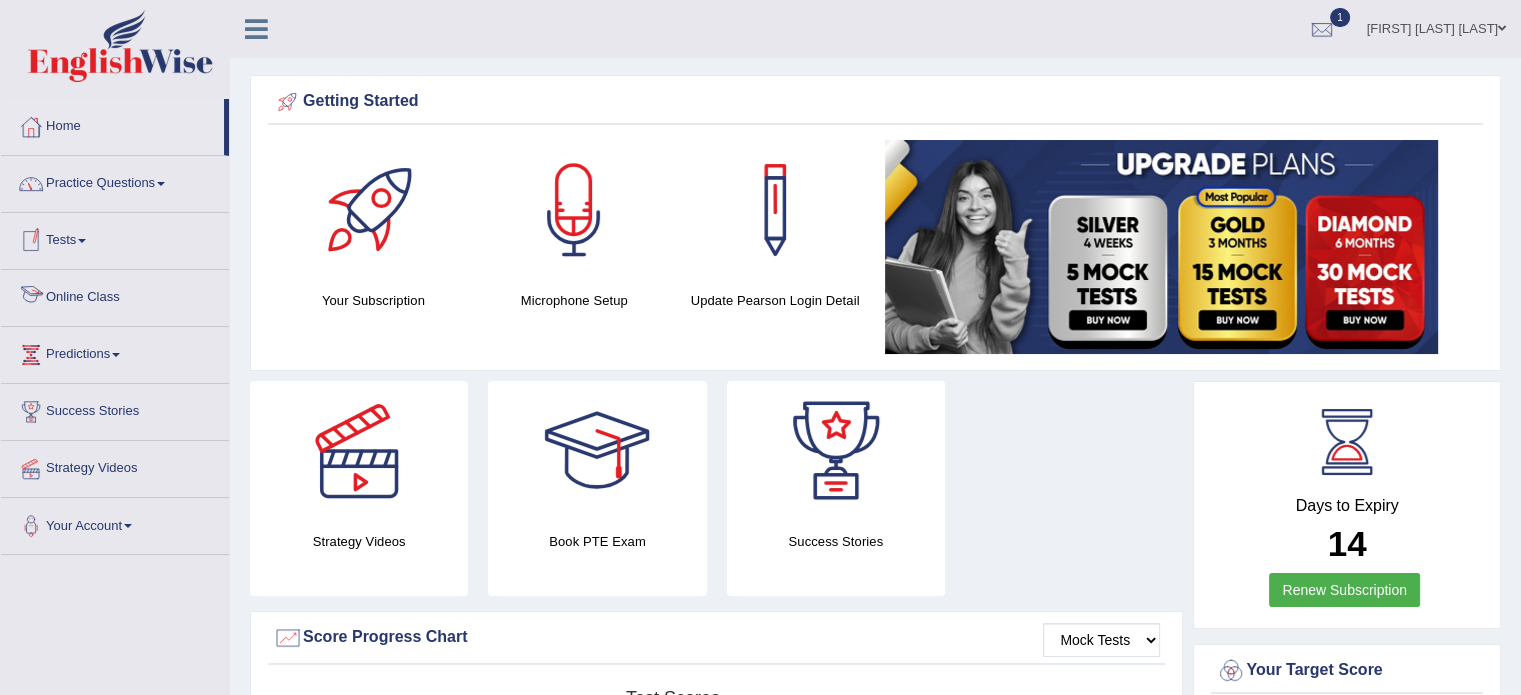 click on "Online Class" at bounding box center [115, 295] 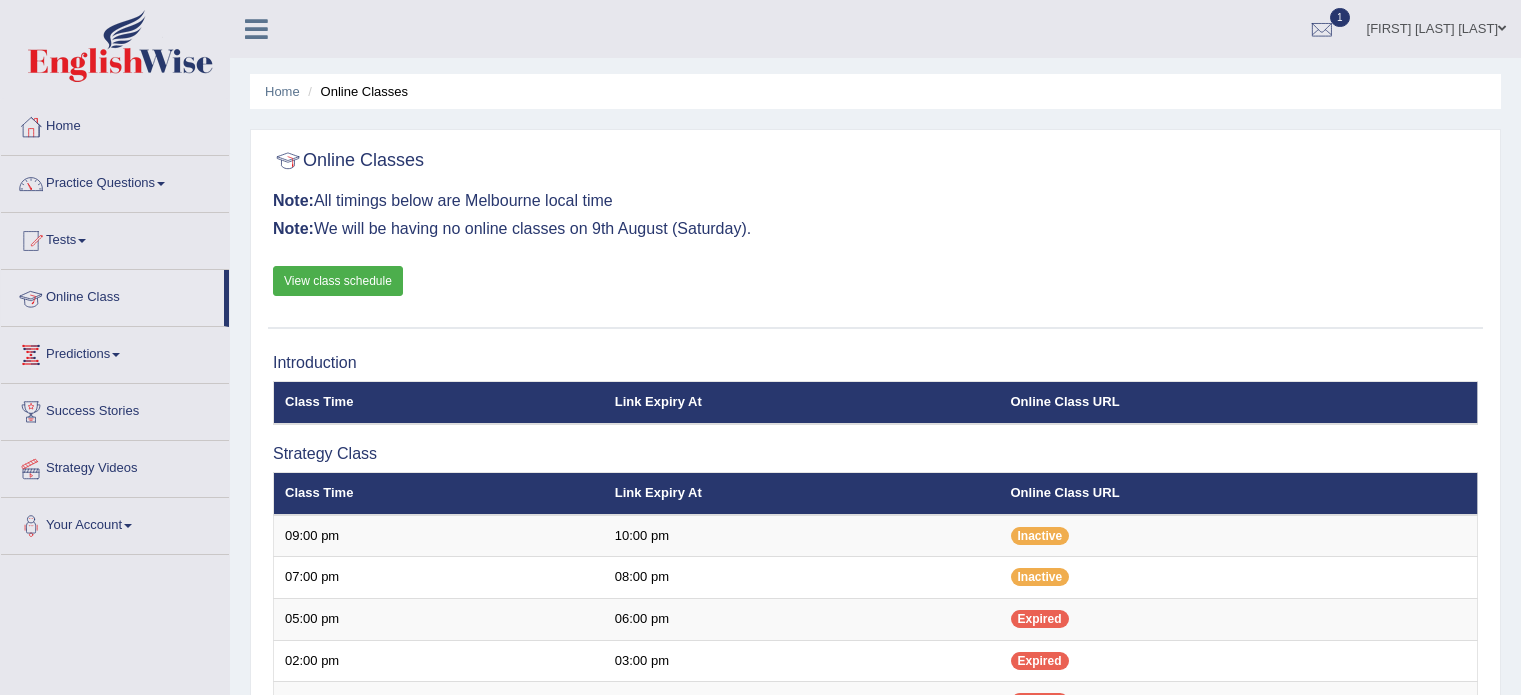 scroll, scrollTop: 0, scrollLeft: 0, axis: both 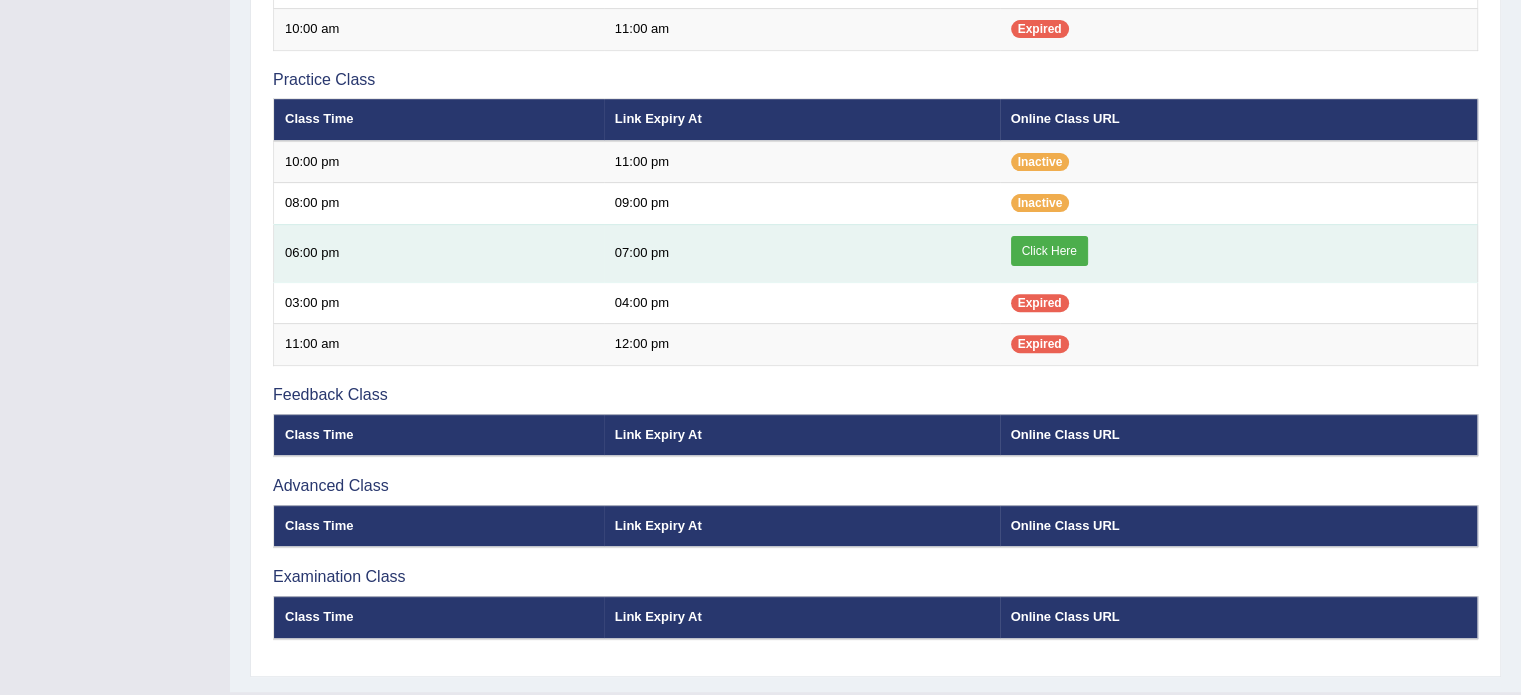 click on "Click Here" at bounding box center [1049, 251] 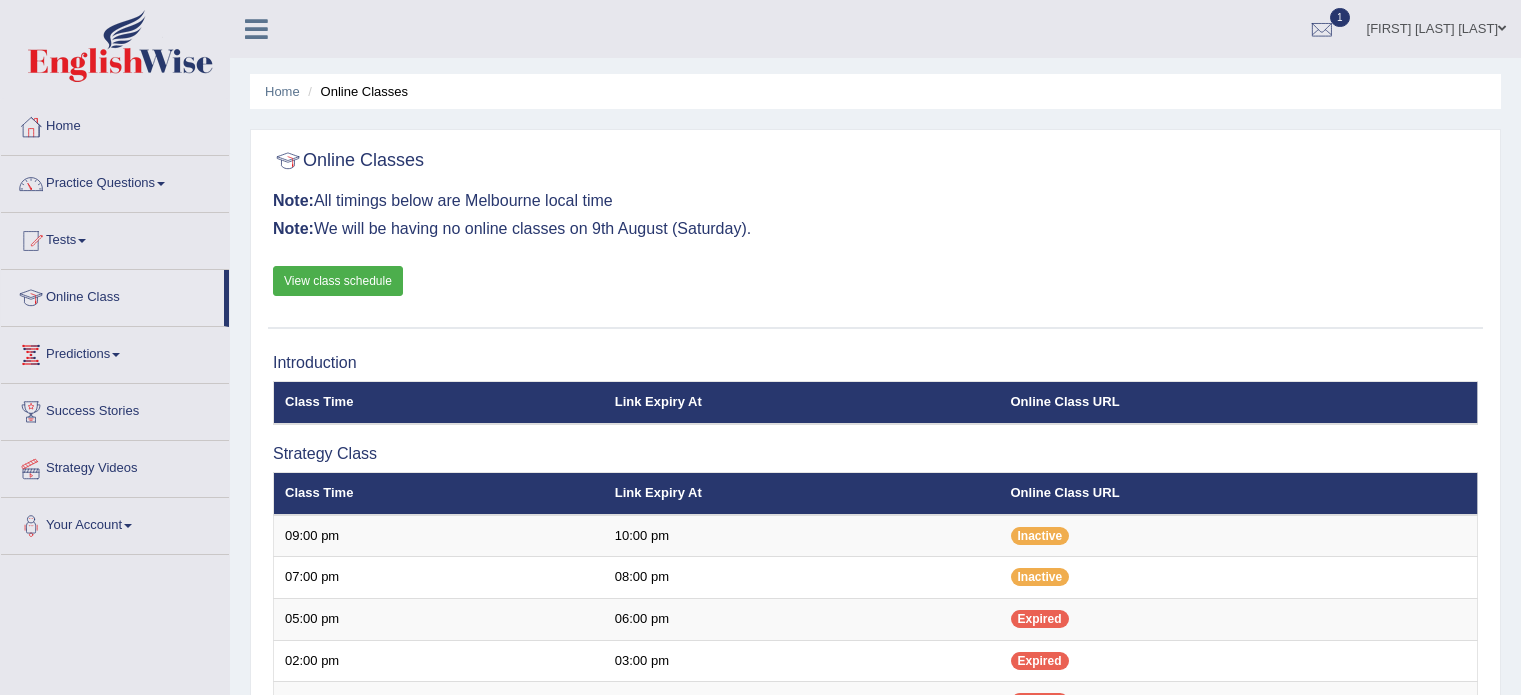 scroll, scrollTop: 673, scrollLeft: 0, axis: vertical 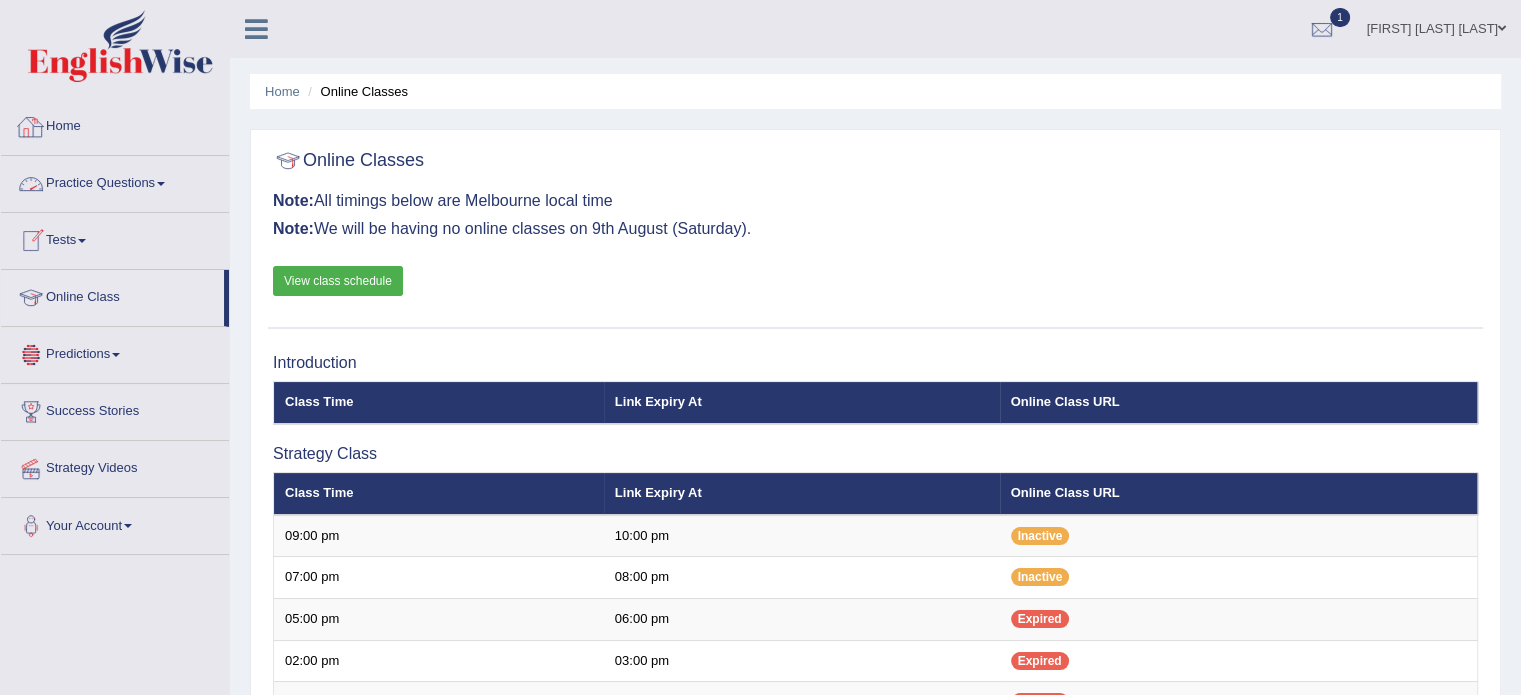 click on "Practice Questions" at bounding box center (115, 181) 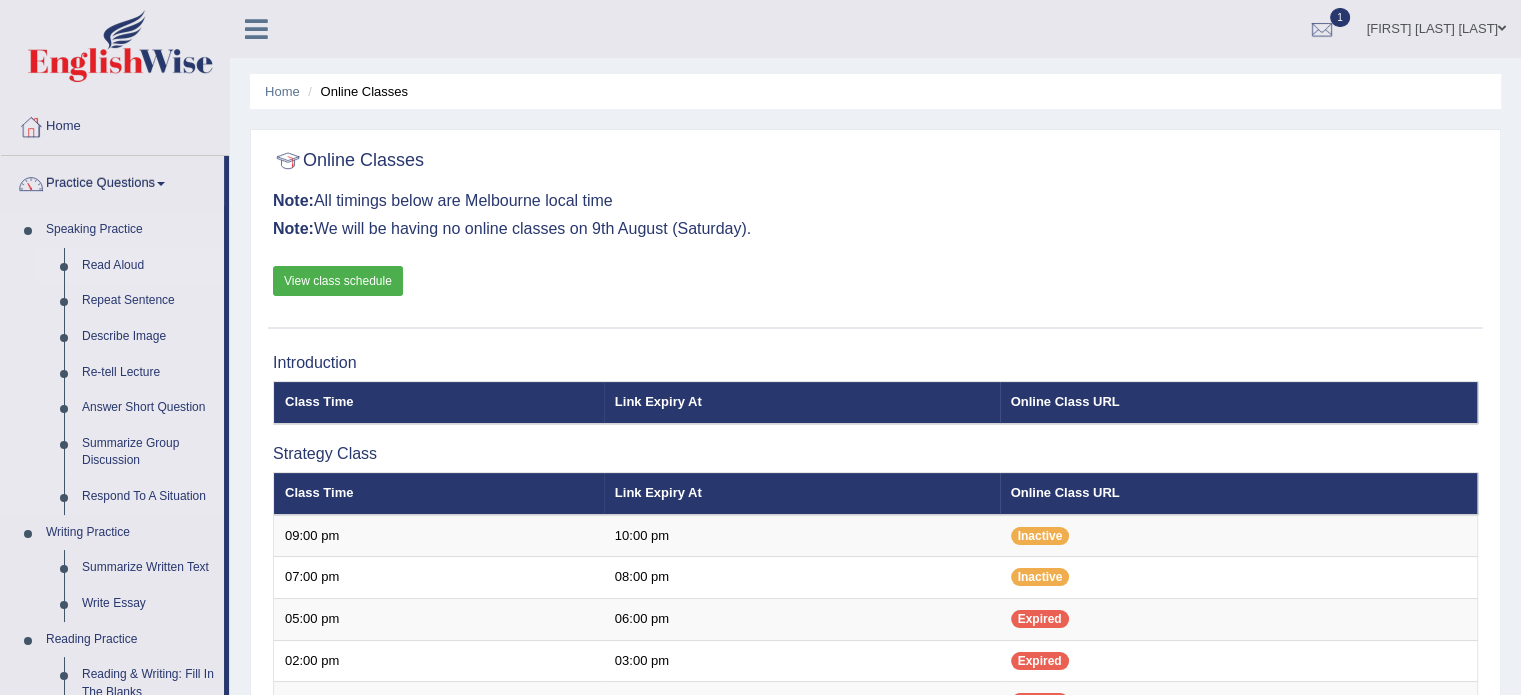 click on "Read Aloud" at bounding box center (148, 266) 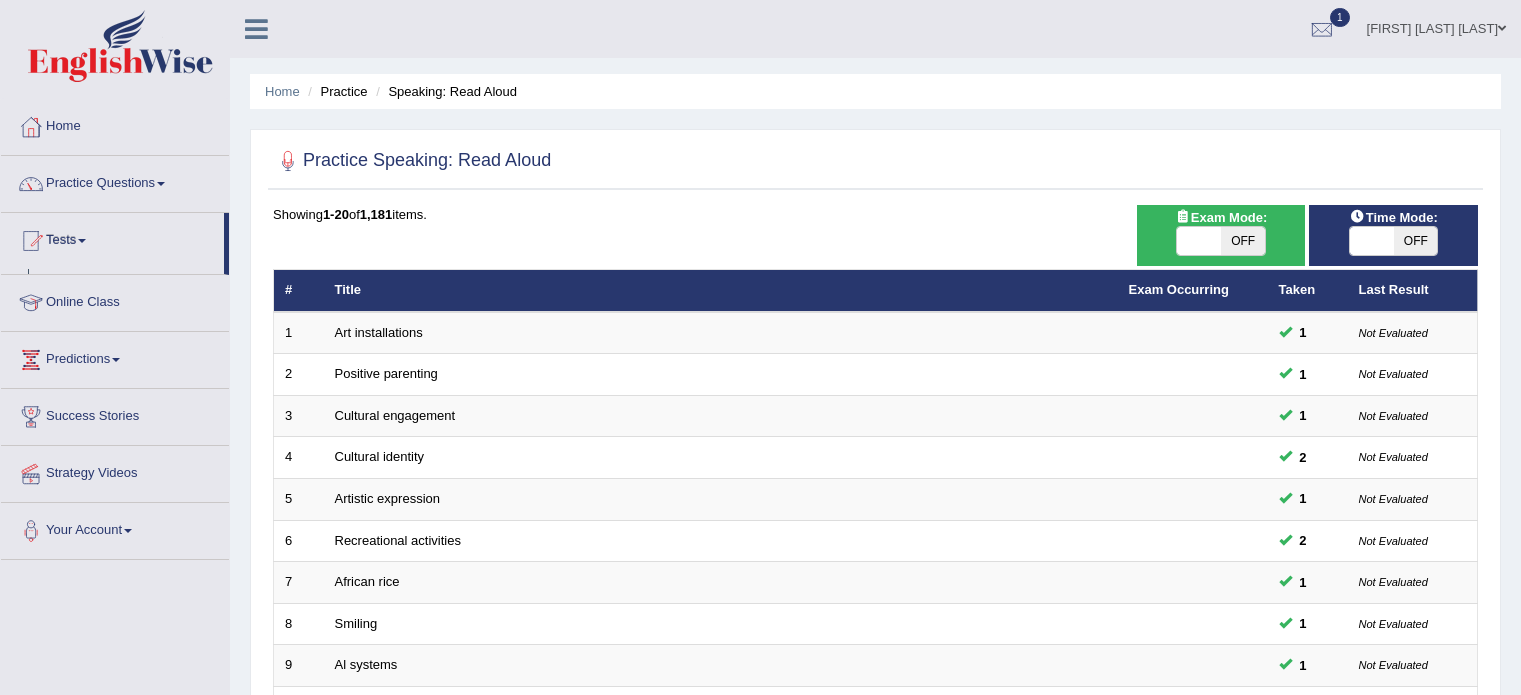 scroll, scrollTop: 0, scrollLeft: 0, axis: both 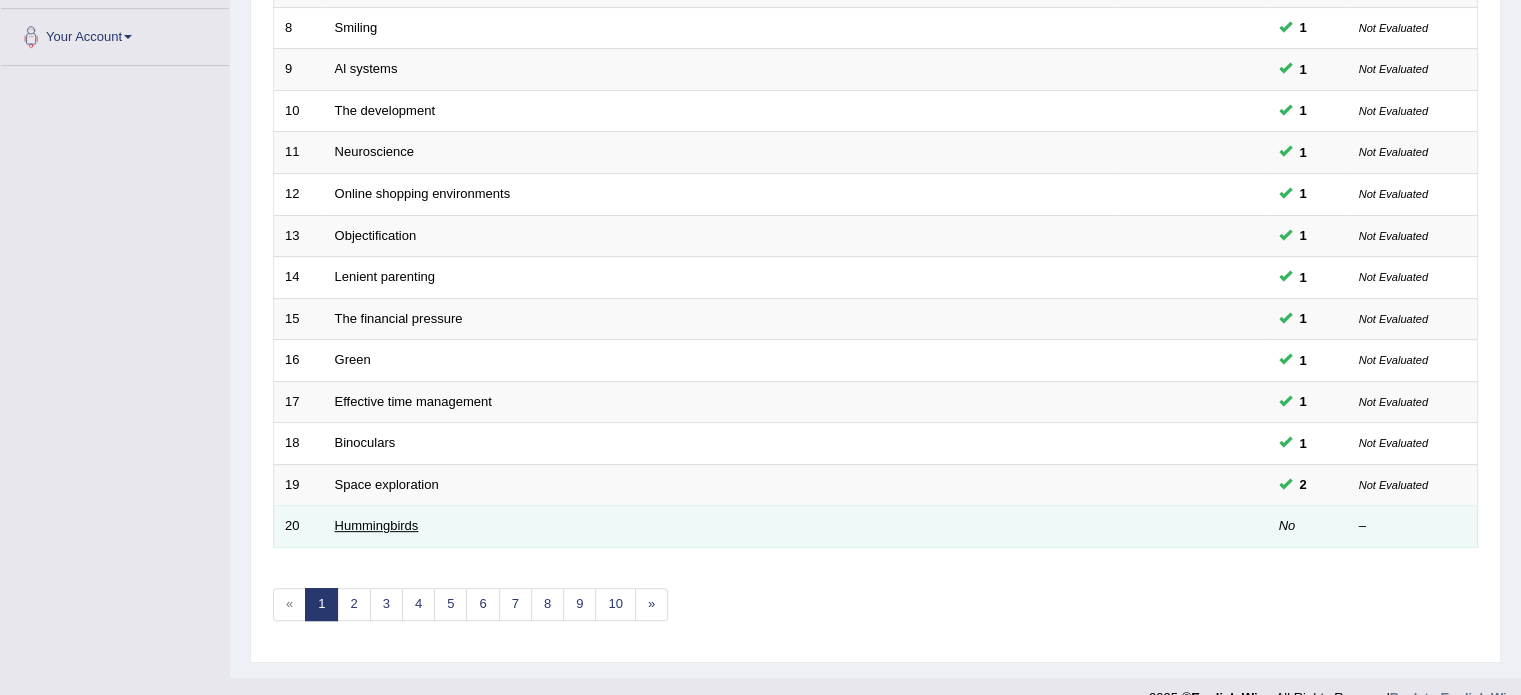 click on "Hummingbirds" at bounding box center (377, 525) 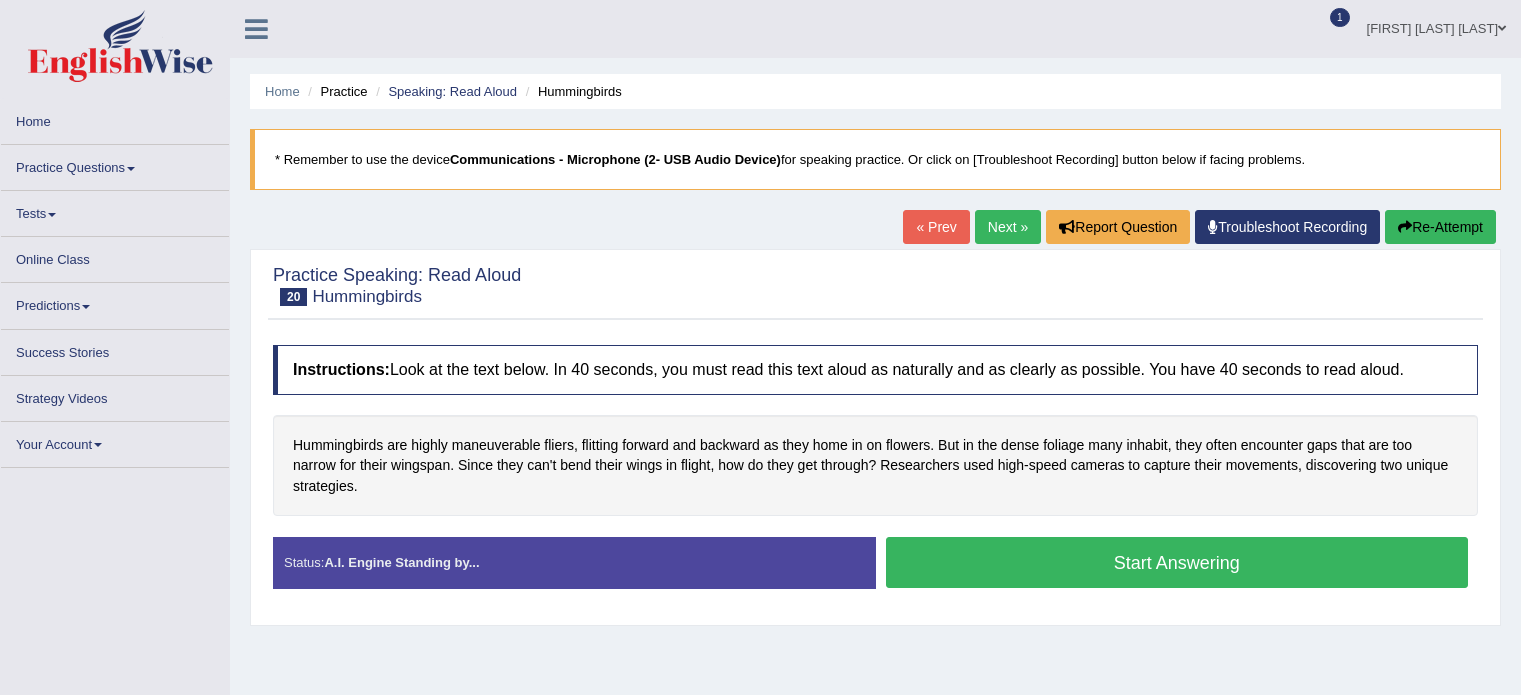 scroll, scrollTop: 0, scrollLeft: 0, axis: both 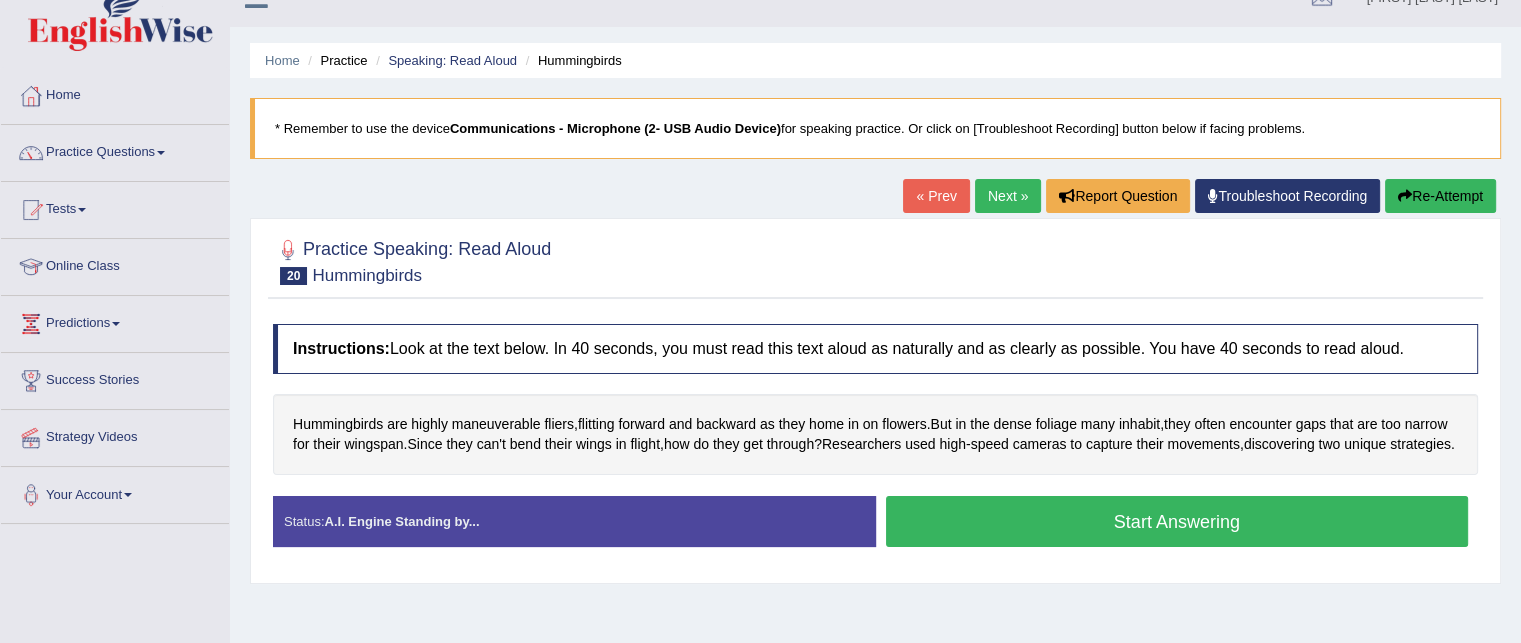 click on "Start Answering" at bounding box center (1177, 521) 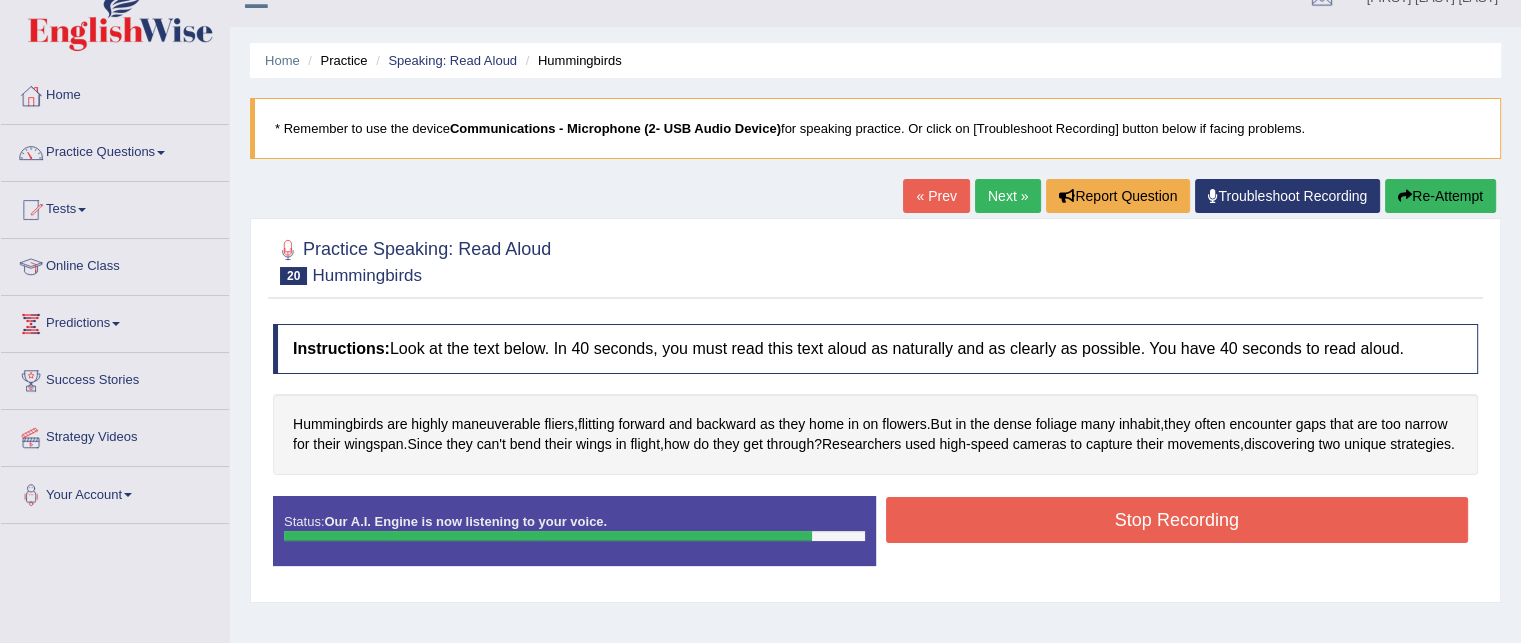 click on "Stop Recording" at bounding box center [1177, 520] 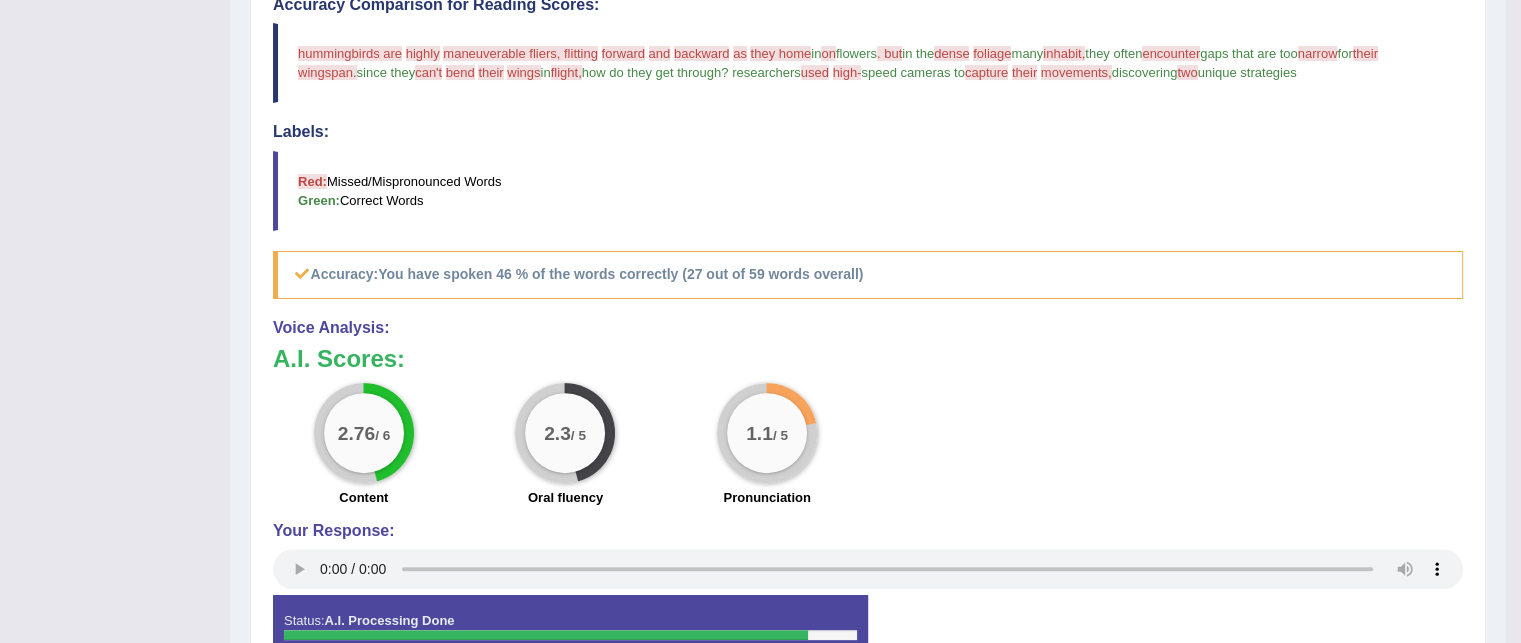 scroll, scrollTop: 621, scrollLeft: 0, axis: vertical 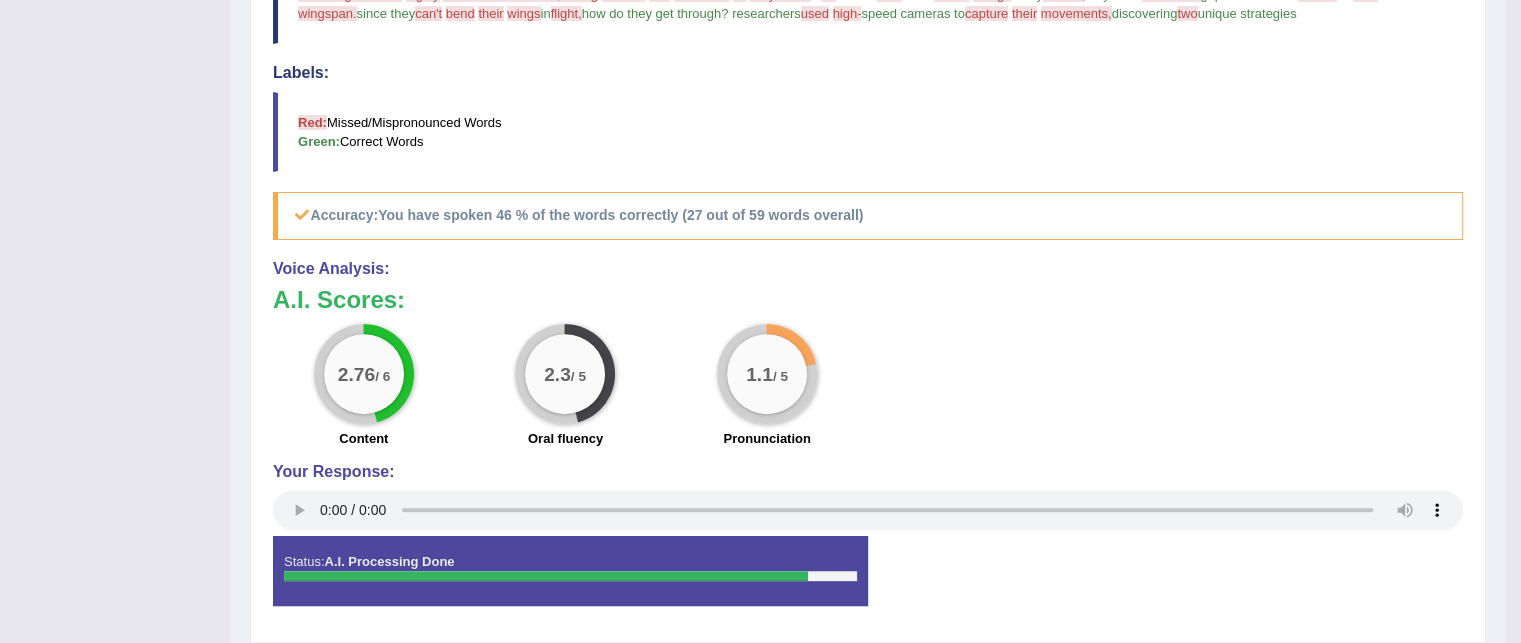 drag, startPoint x: 1520, startPoint y: 517, endPoint x: 1528, endPoint y: 451, distance: 66.48308 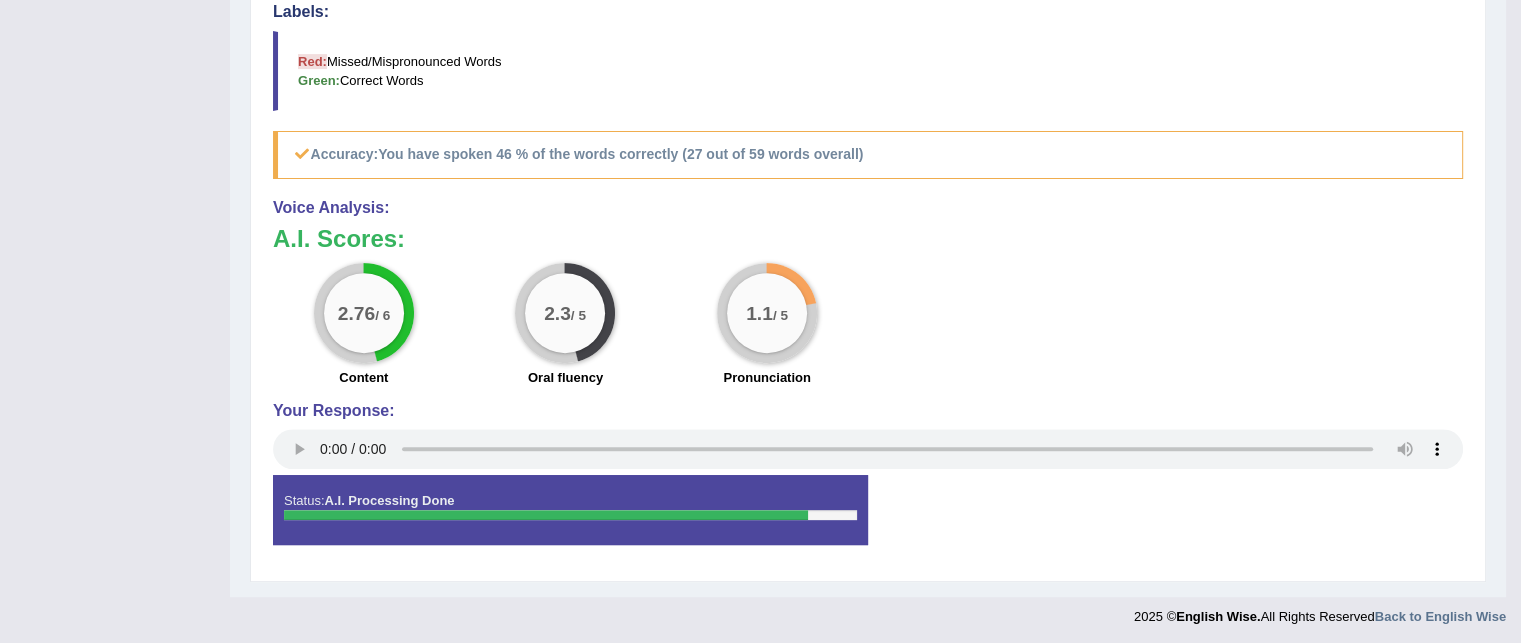 scroll, scrollTop: 0, scrollLeft: 0, axis: both 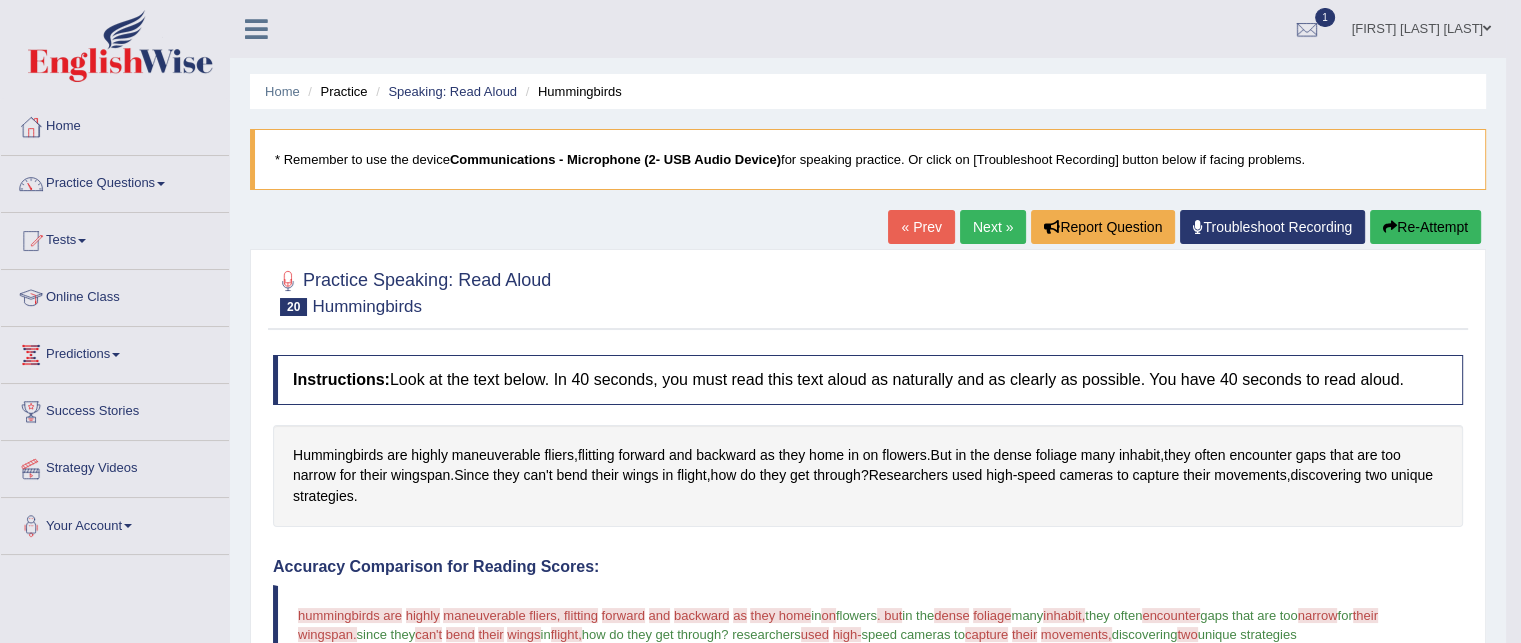 click on "Next »" at bounding box center [993, 227] 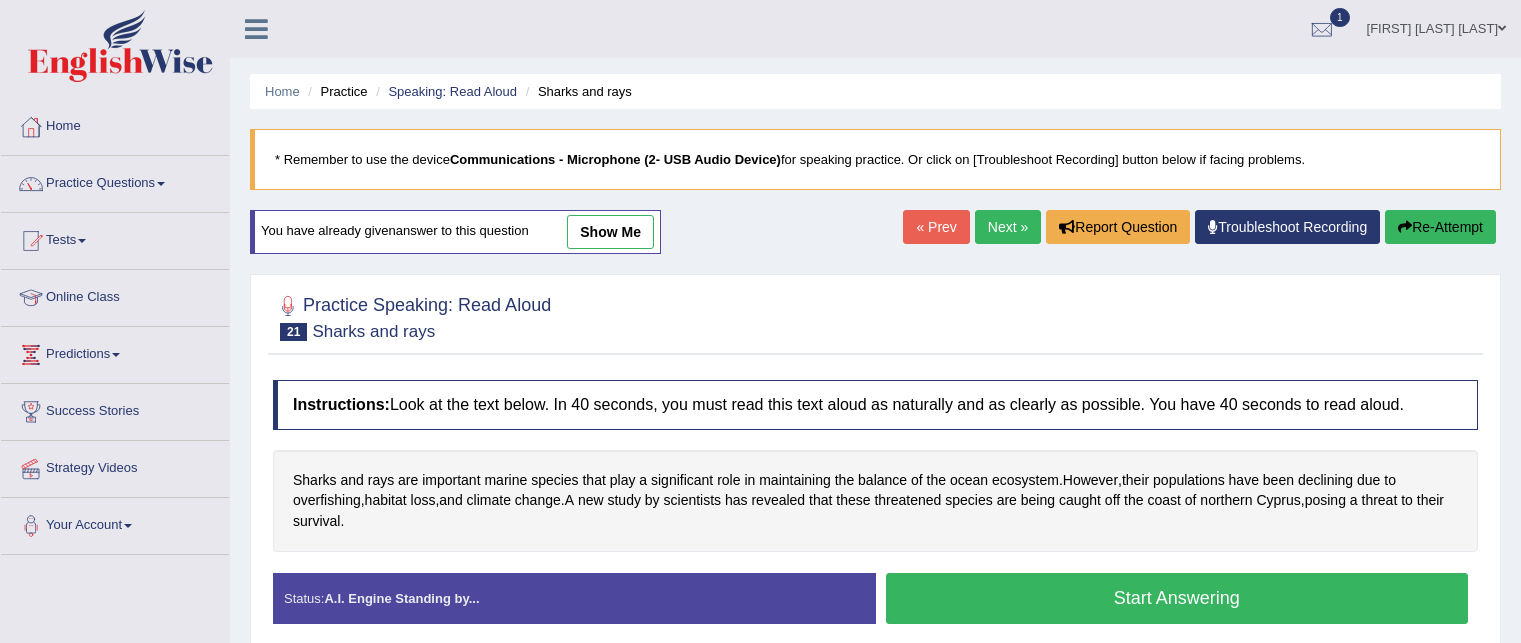 scroll, scrollTop: 0, scrollLeft: 0, axis: both 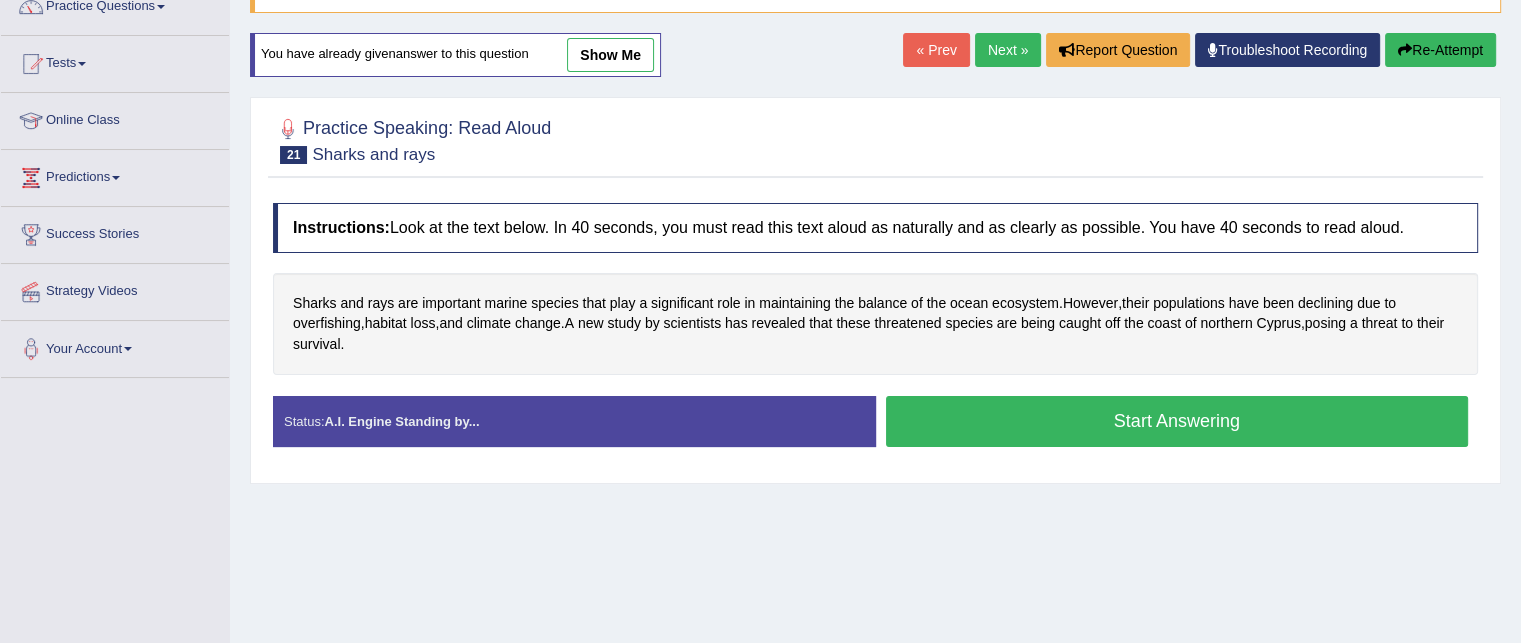 click on "Start Answering" at bounding box center [1177, 424] 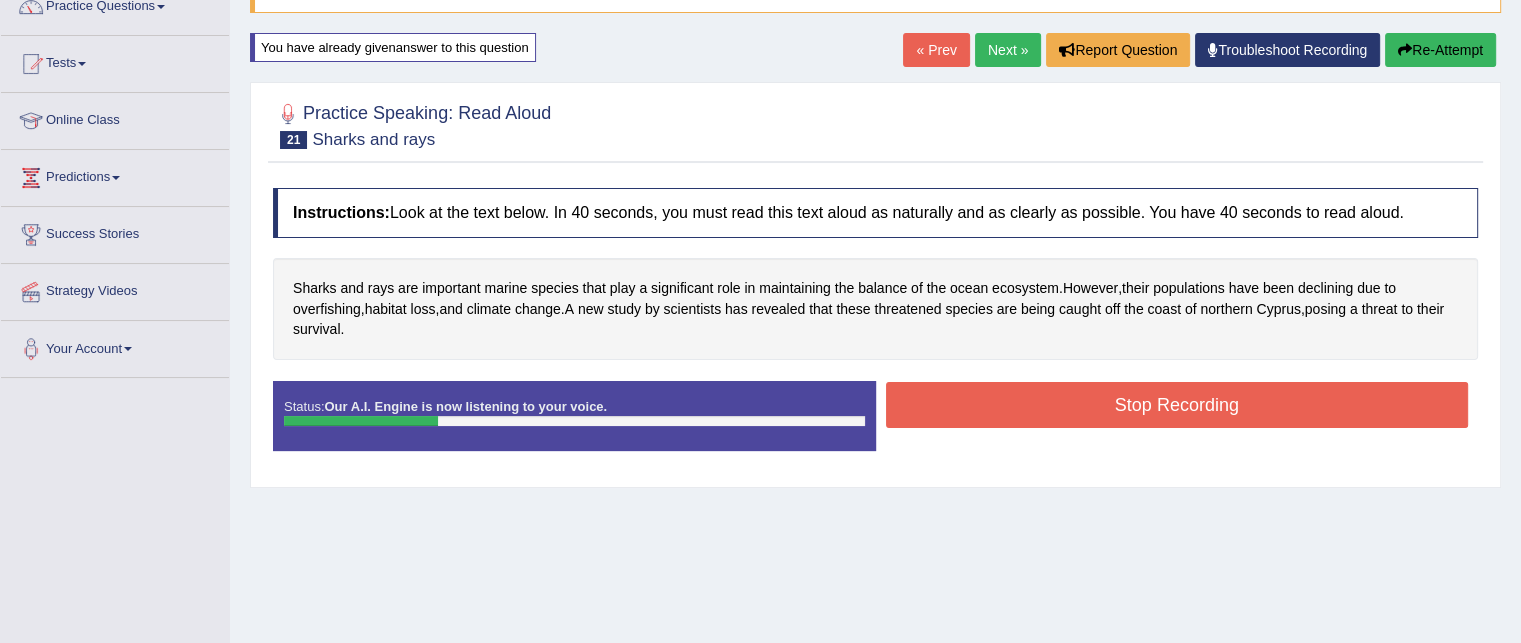 click on "Stop Recording" at bounding box center (1177, 405) 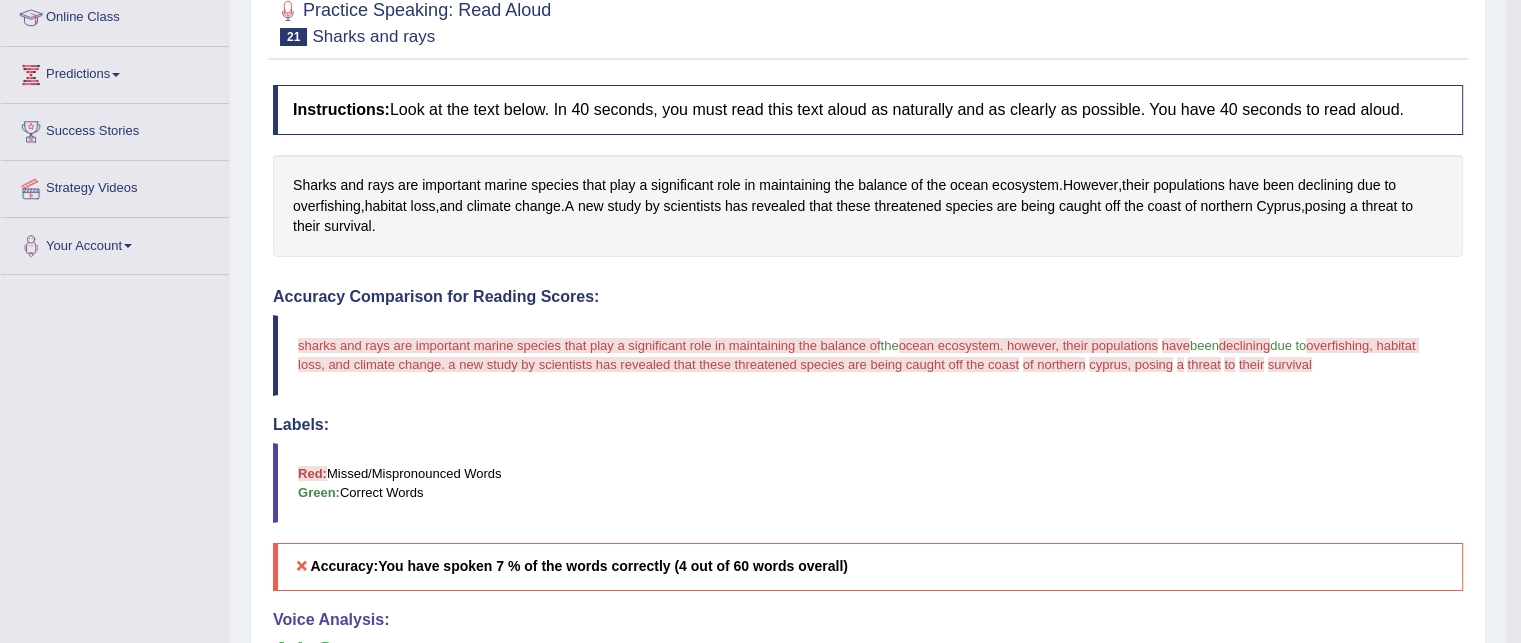 scroll, scrollTop: 278, scrollLeft: 0, axis: vertical 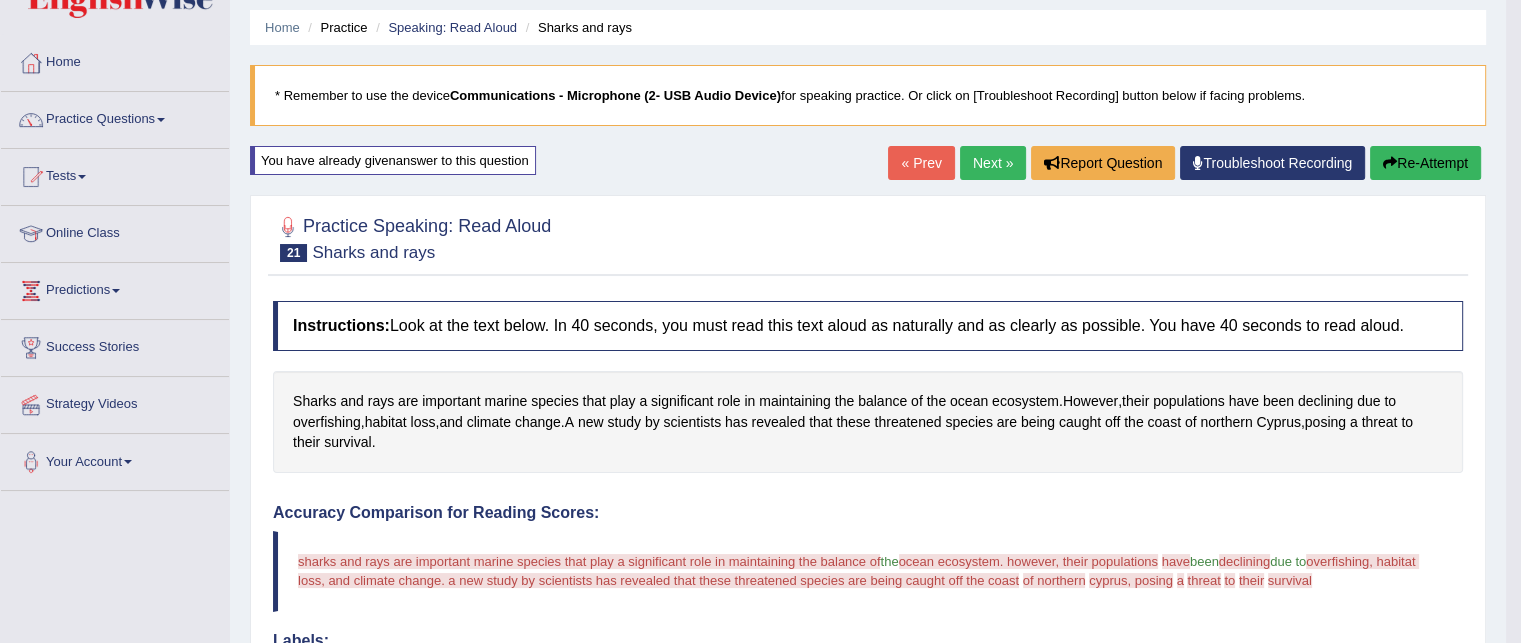 click on "Next »" at bounding box center [993, 163] 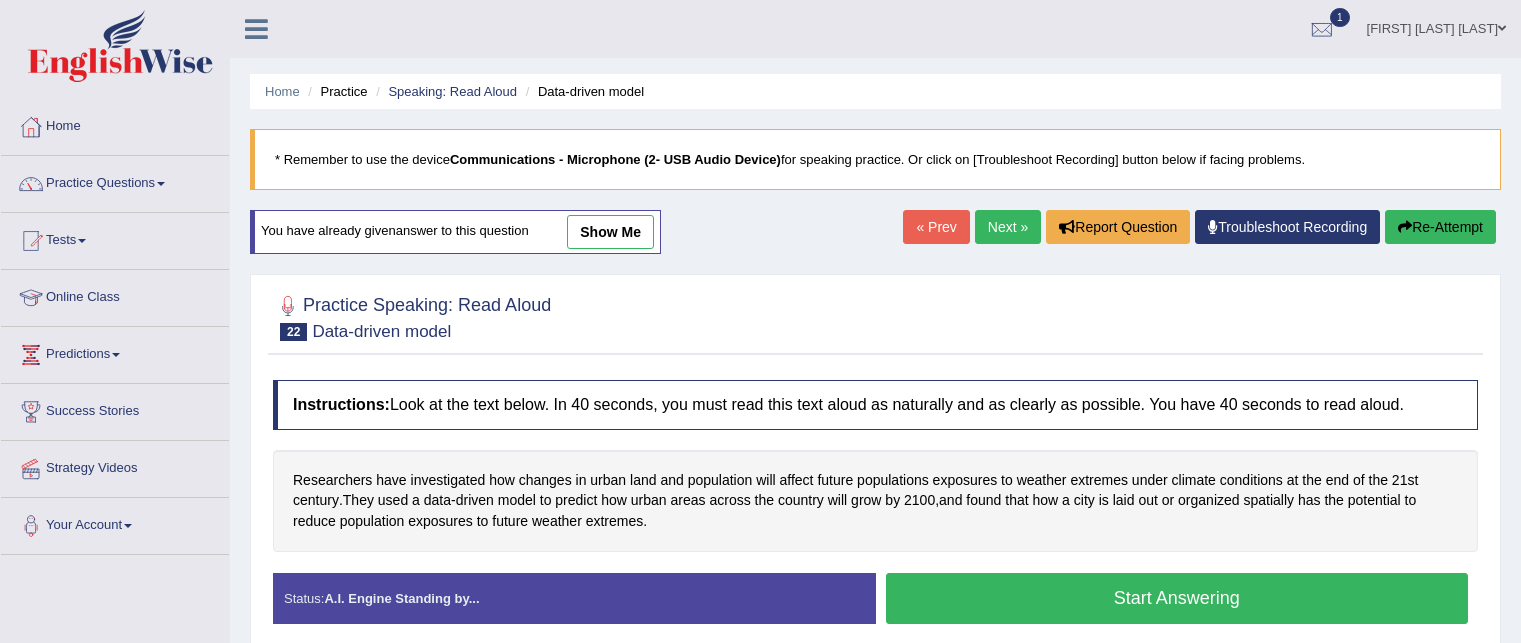 scroll, scrollTop: 0, scrollLeft: 0, axis: both 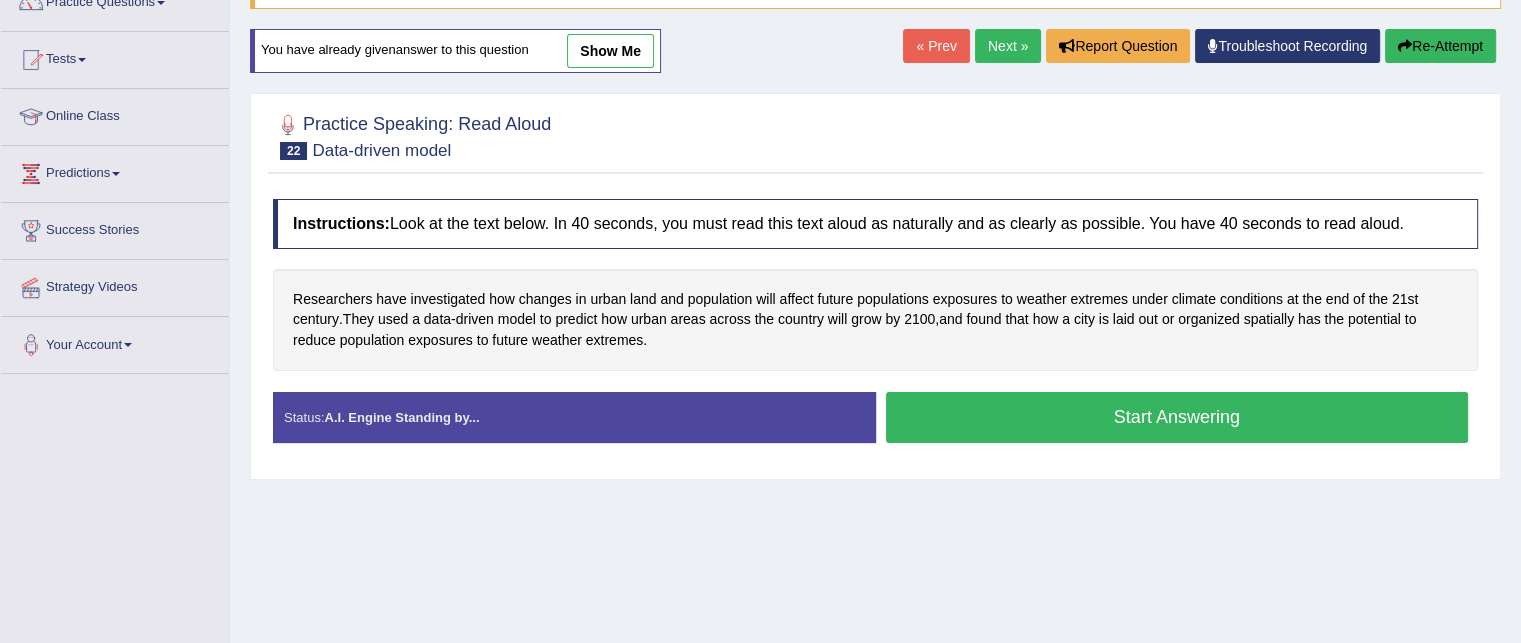 click on "Start Answering" at bounding box center [1177, 417] 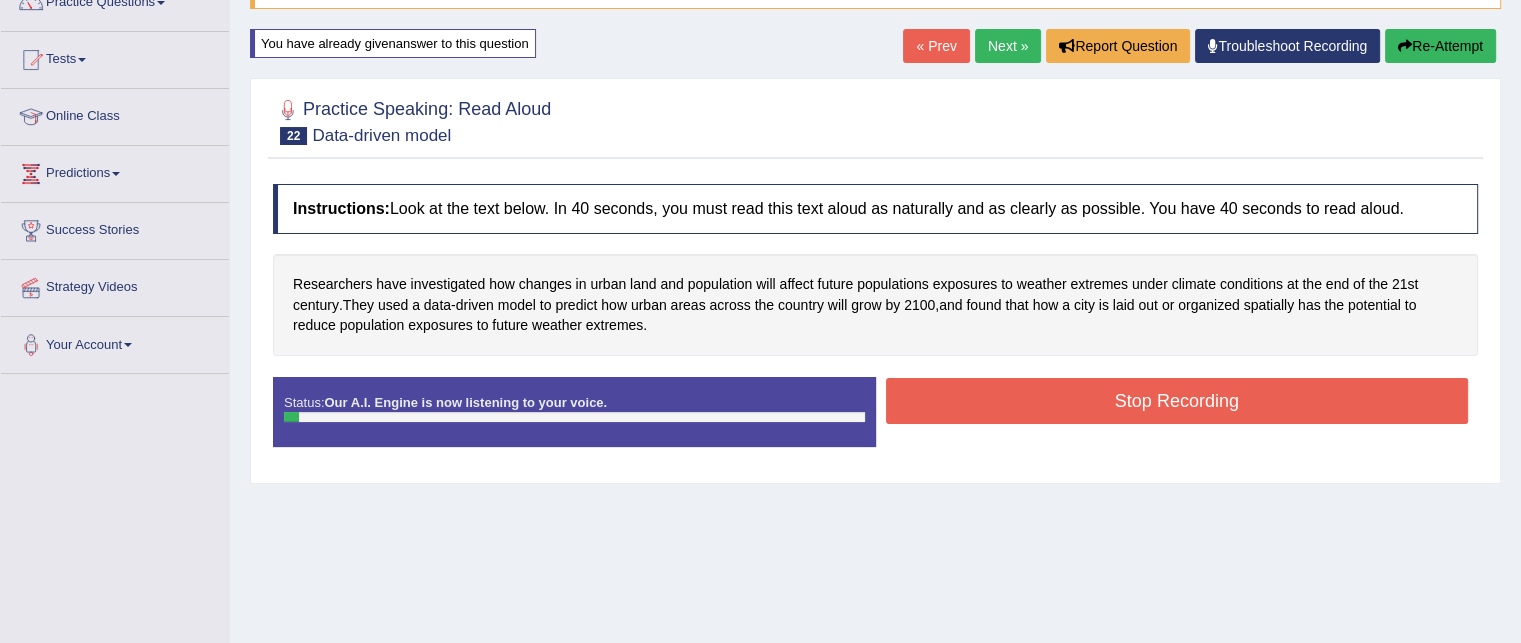 click on "Stop Recording" at bounding box center [1177, 401] 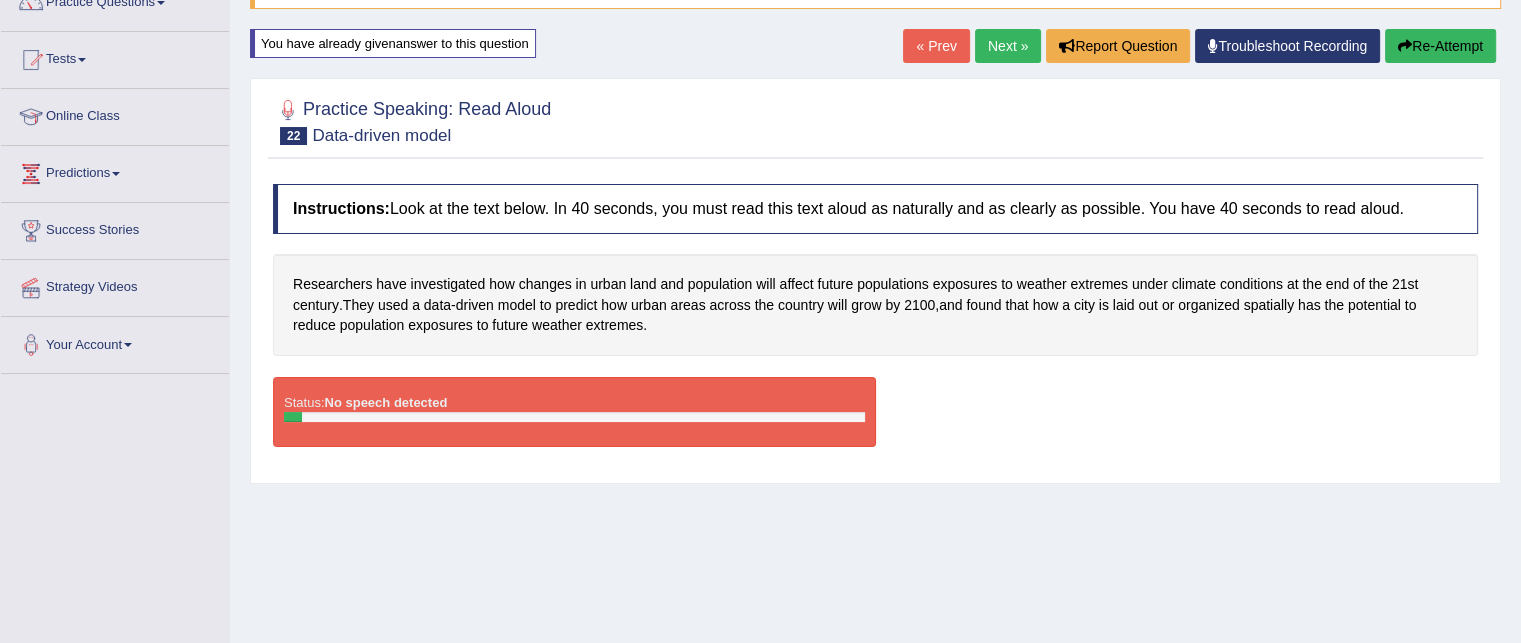 click on "Next »" at bounding box center [1008, 46] 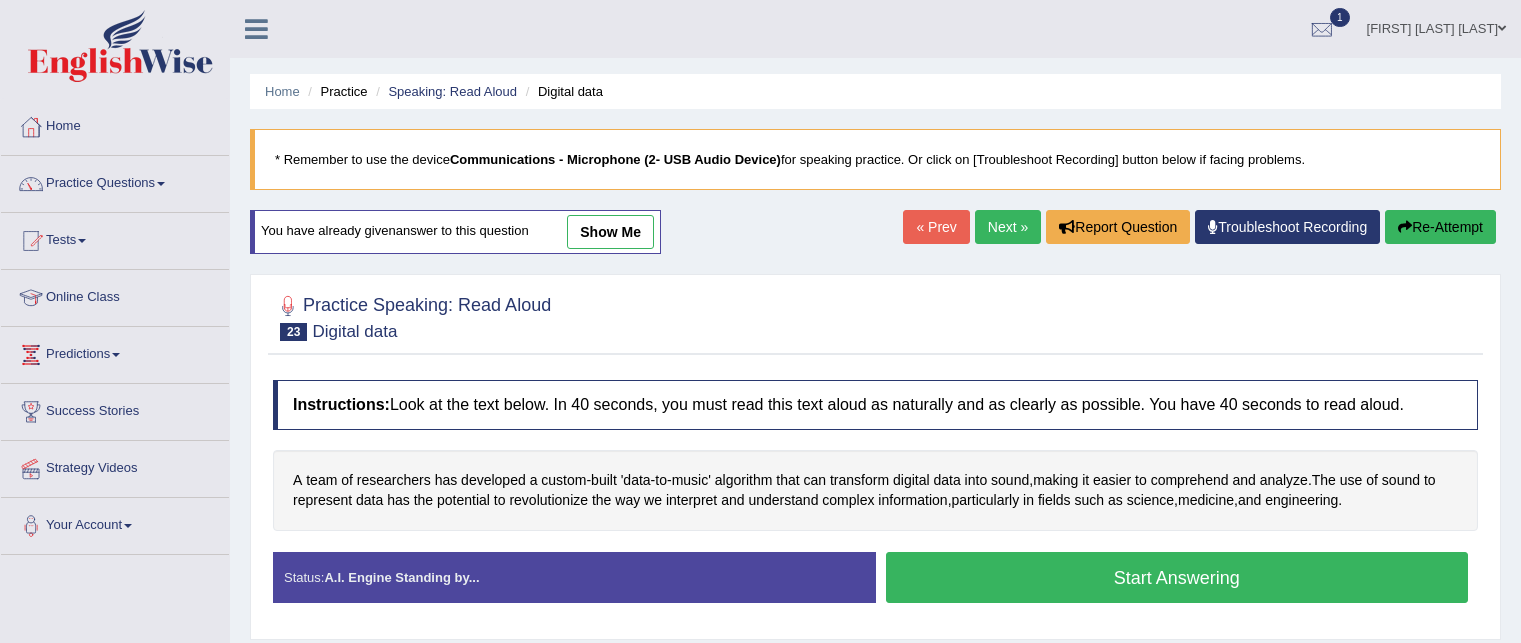 scroll, scrollTop: 0, scrollLeft: 0, axis: both 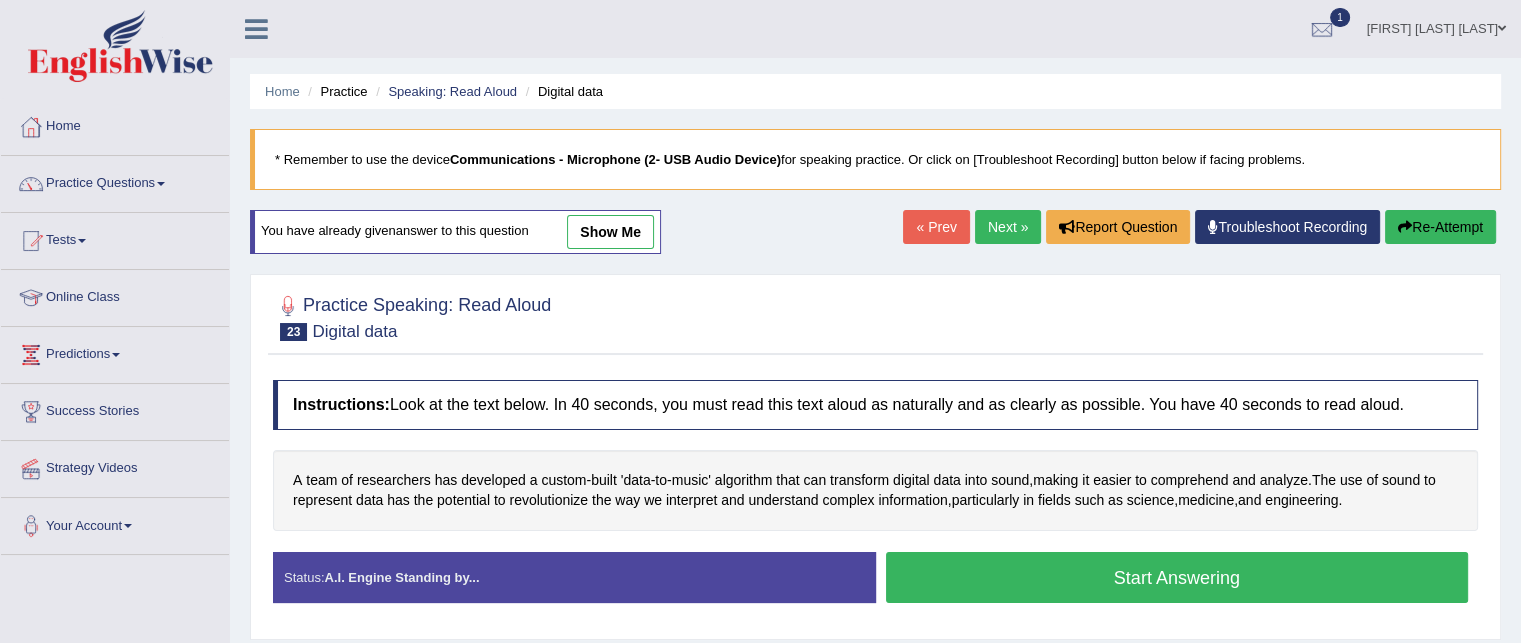 click on "« Prev" at bounding box center (936, 227) 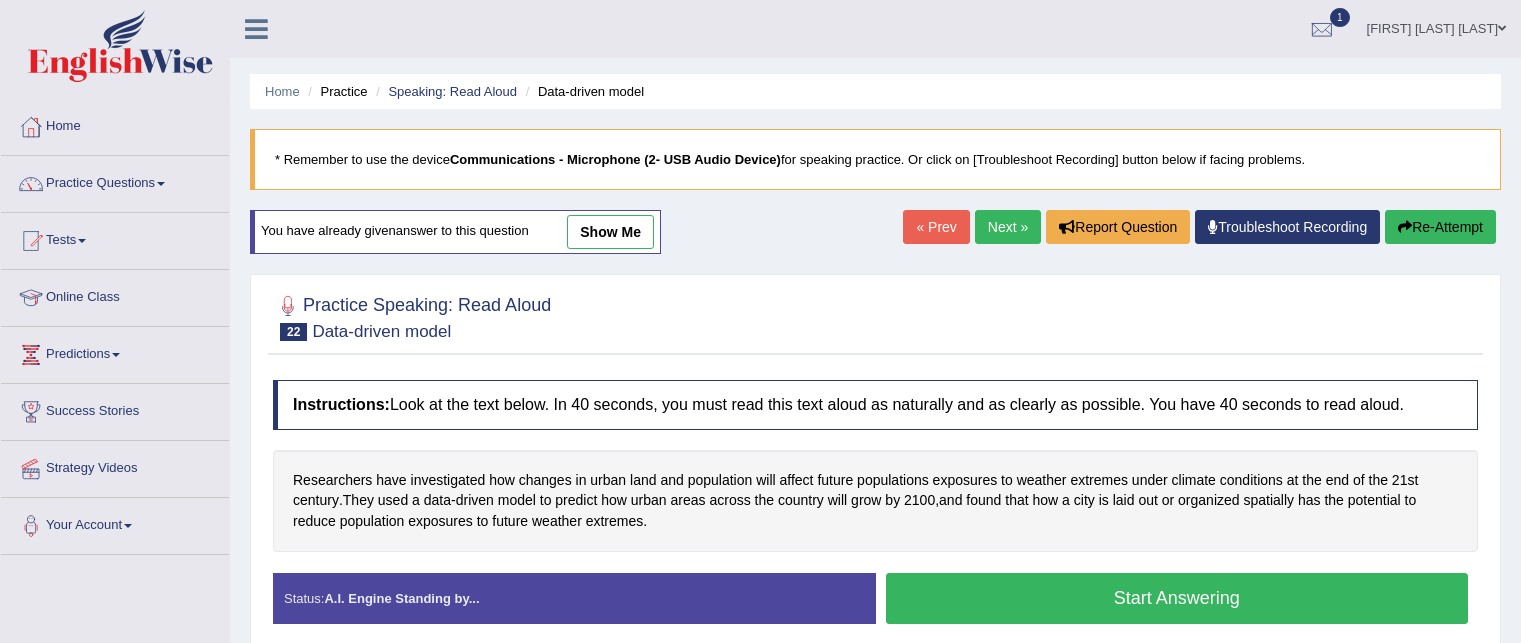 scroll, scrollTop: 0, scrollLeft: 0, axis: both 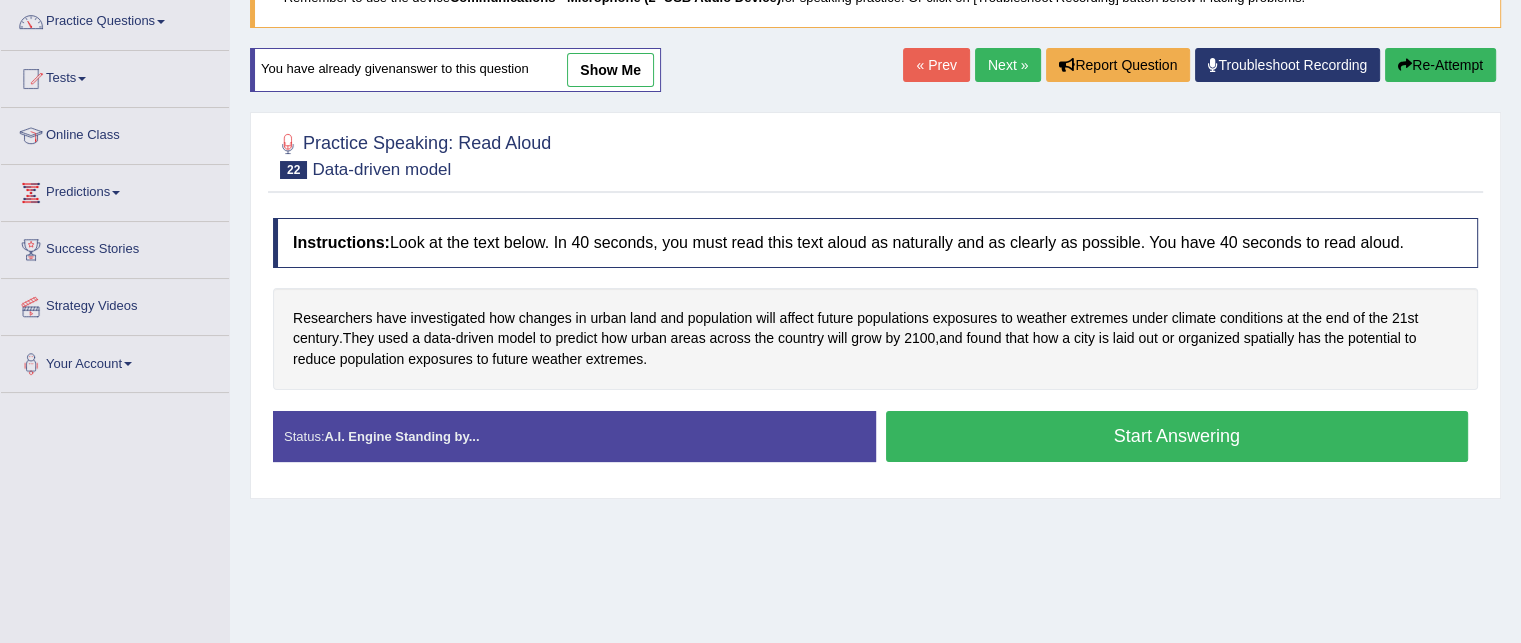 click on "Start Answering" at bounding box center [1177, 436] 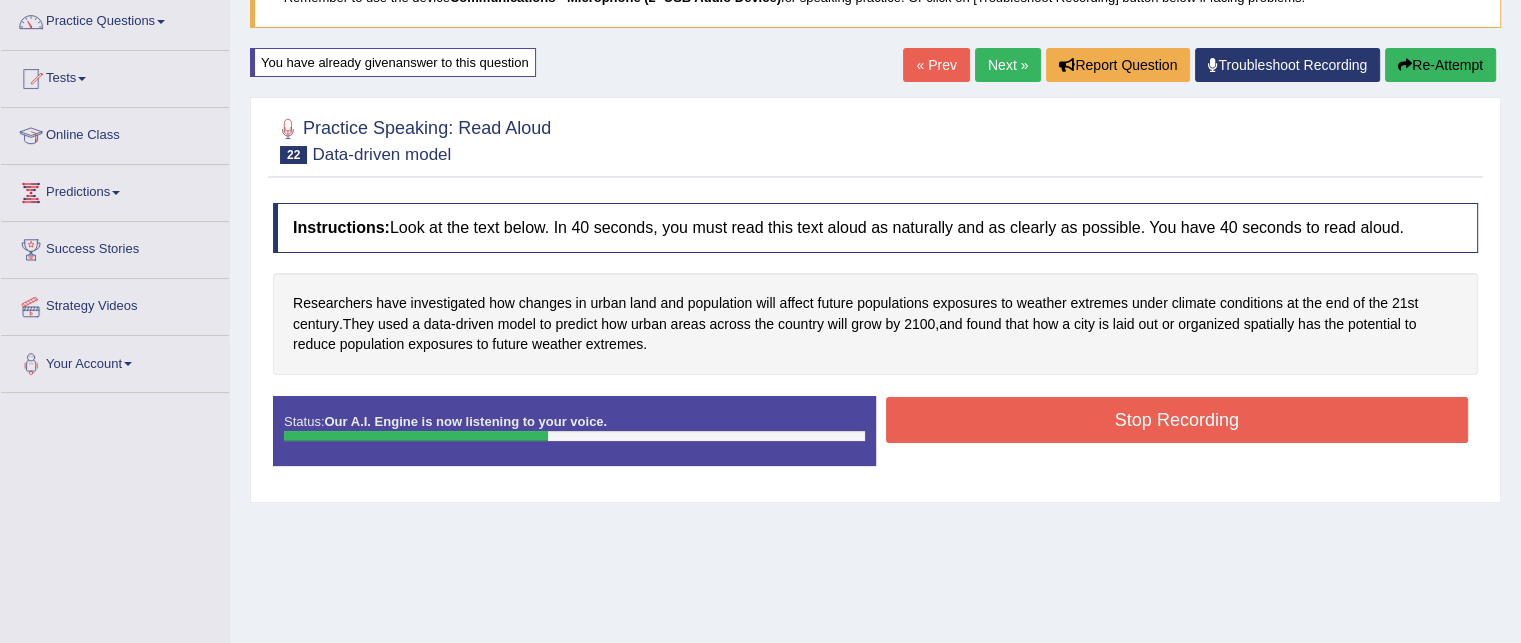 click on "Stop Recording" at bounding box center (1177, 420) 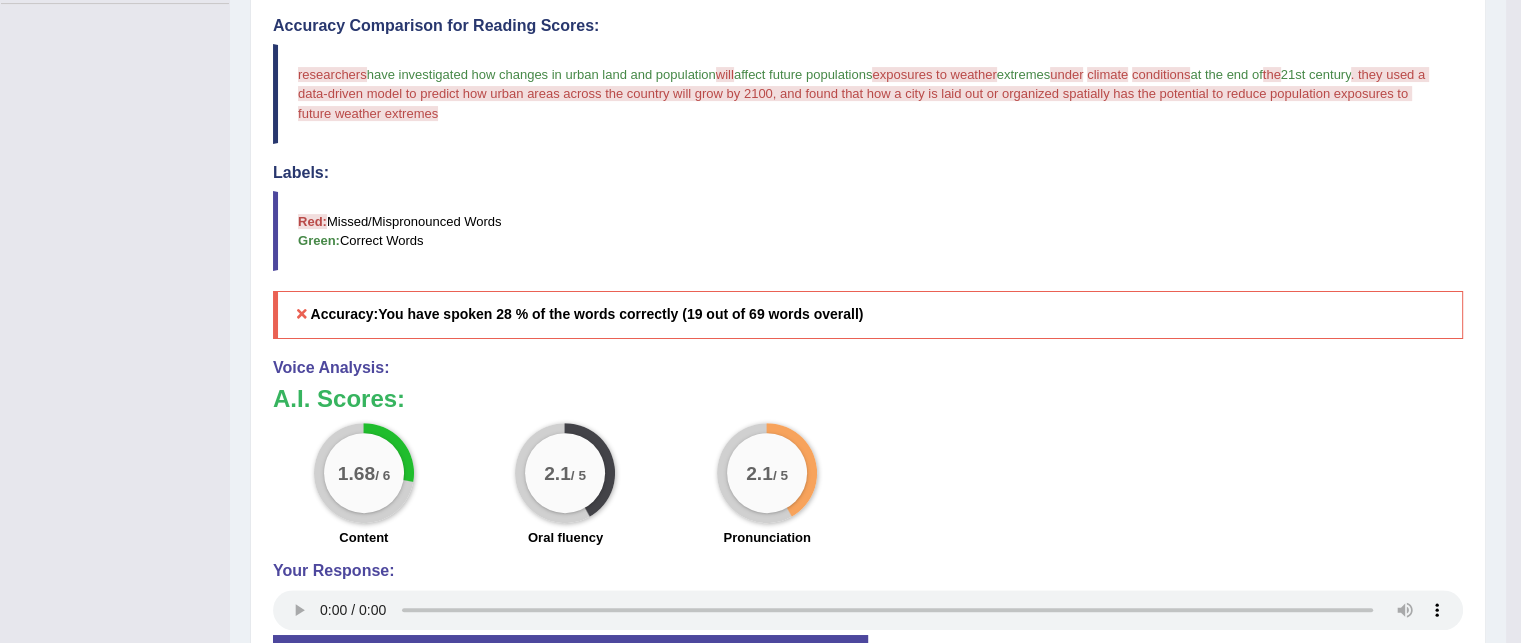 scroll, scrollTop: 558, scrollLeft: 0, axis: vertical 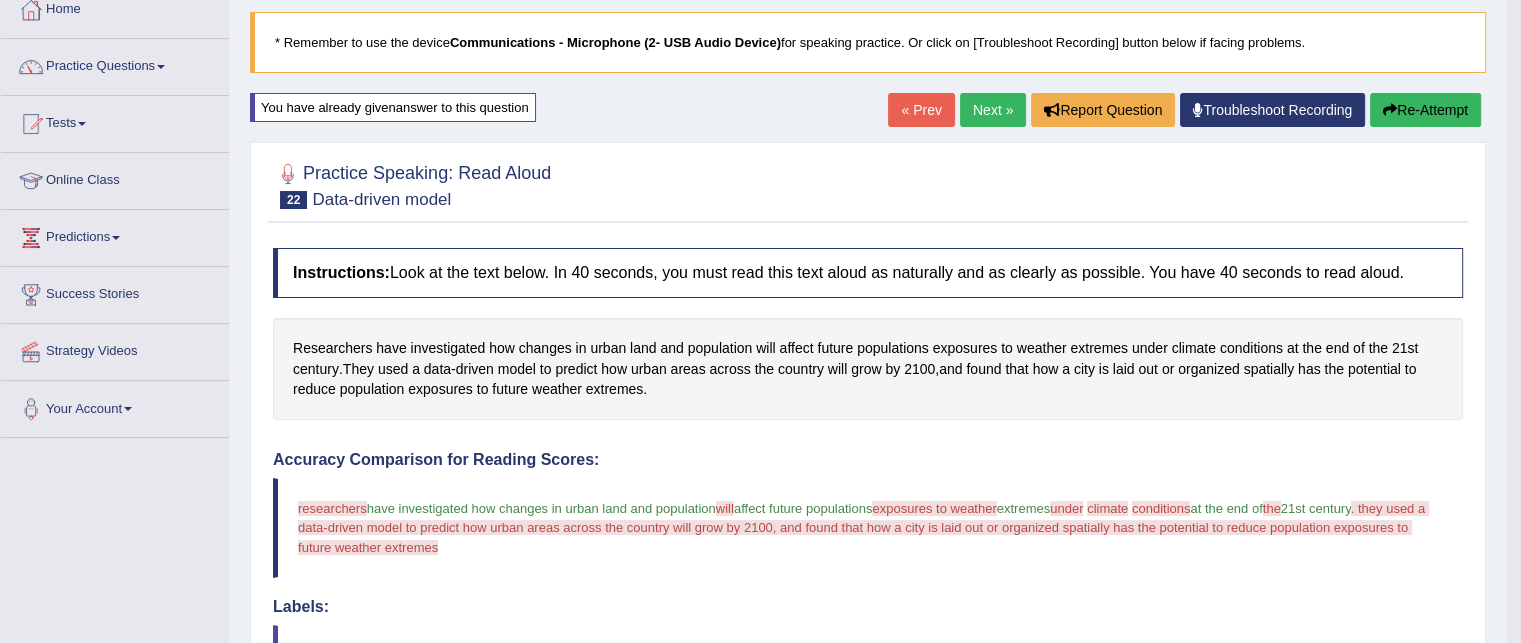 click on "Next »" at bounding box center (993, 110) 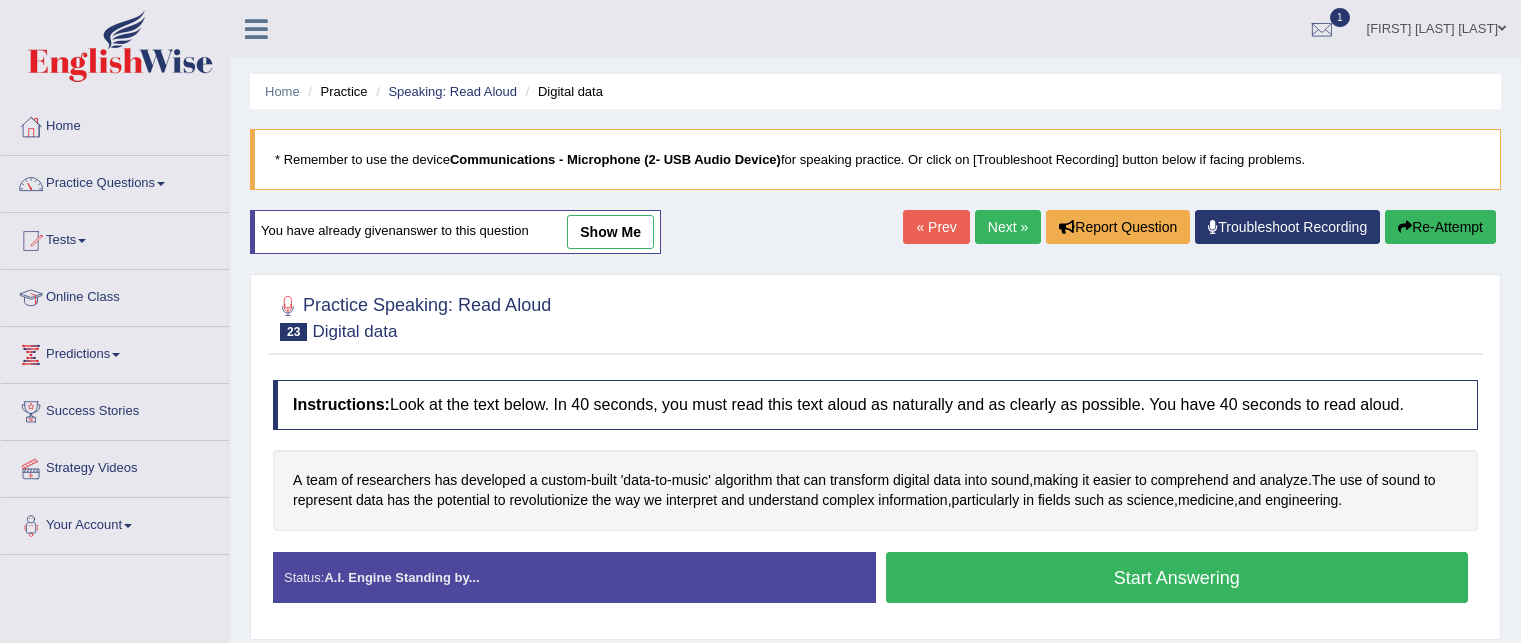 scroll, scrollTop: 0, scrollLeft: 0, axis: both 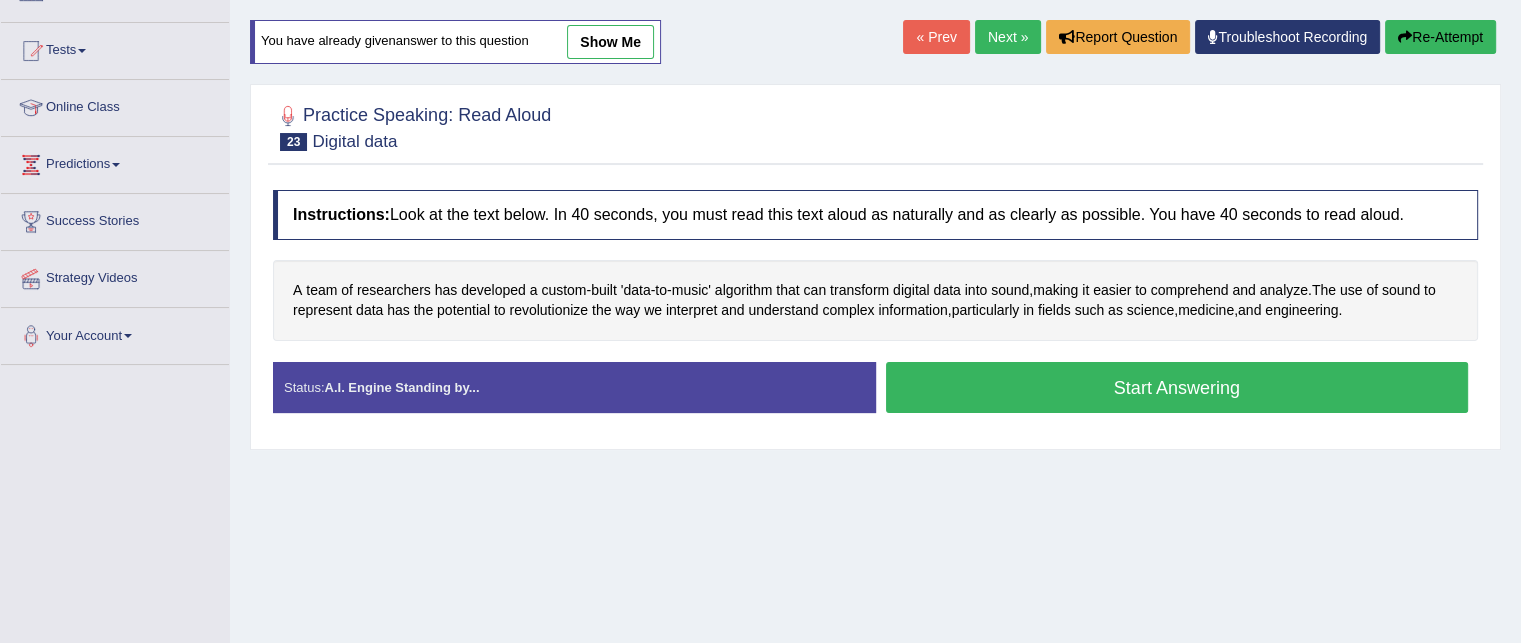 click on "Start Answering" at bounding box center (1177, 387) 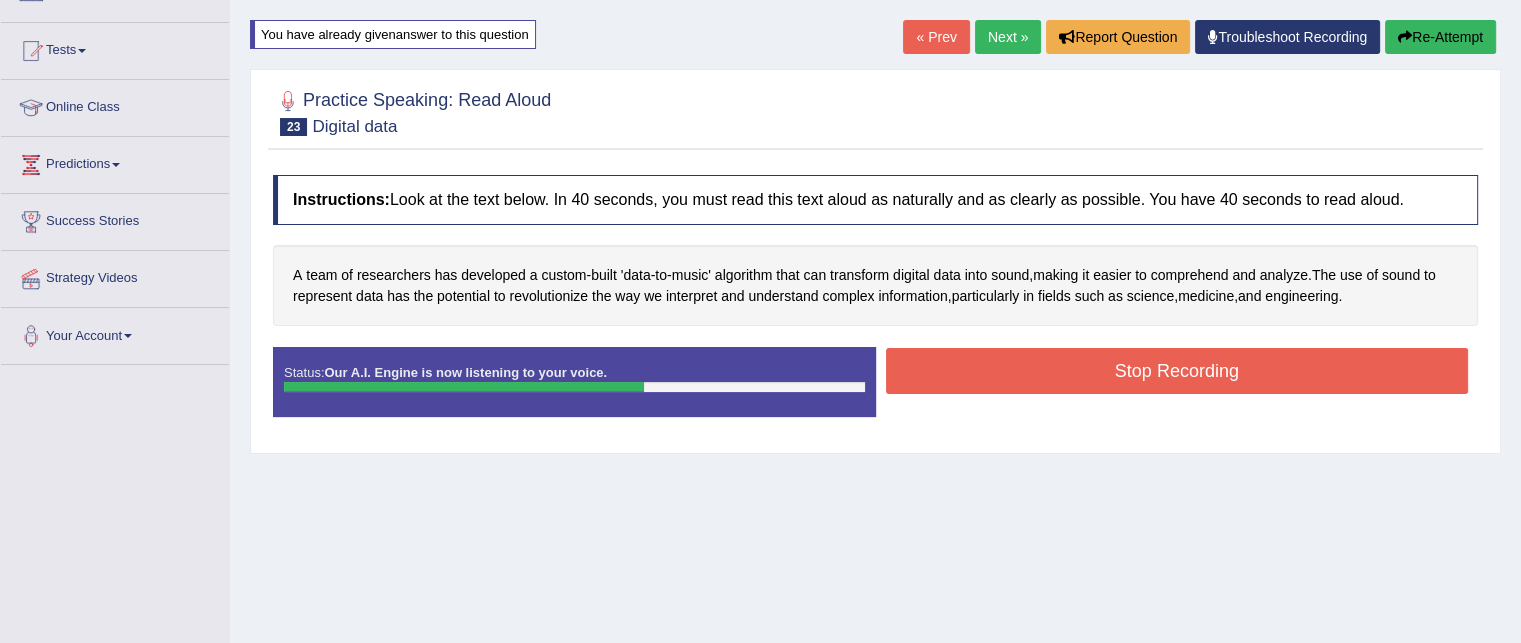 click on "Stop Recording" at bounding box center [1177, 371] 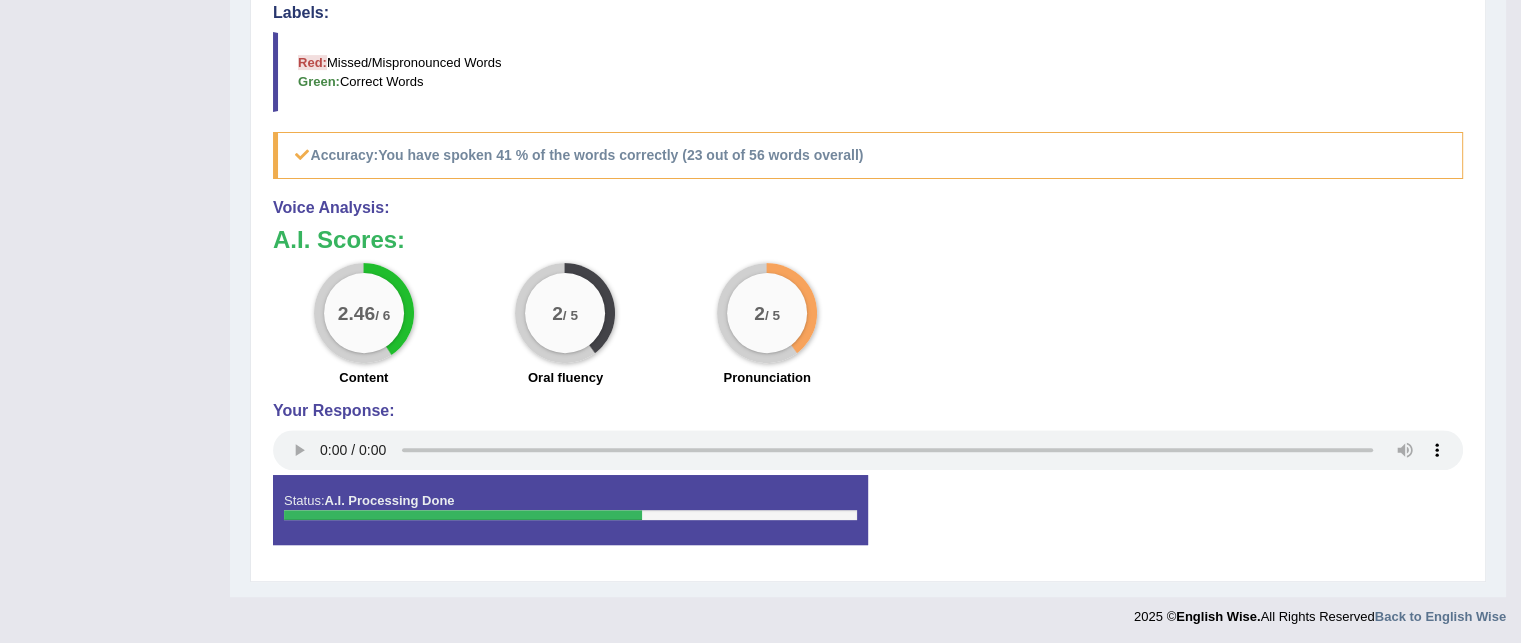 scroll, scrollTop: 672, scrollLeft: 0, axis: vertical 